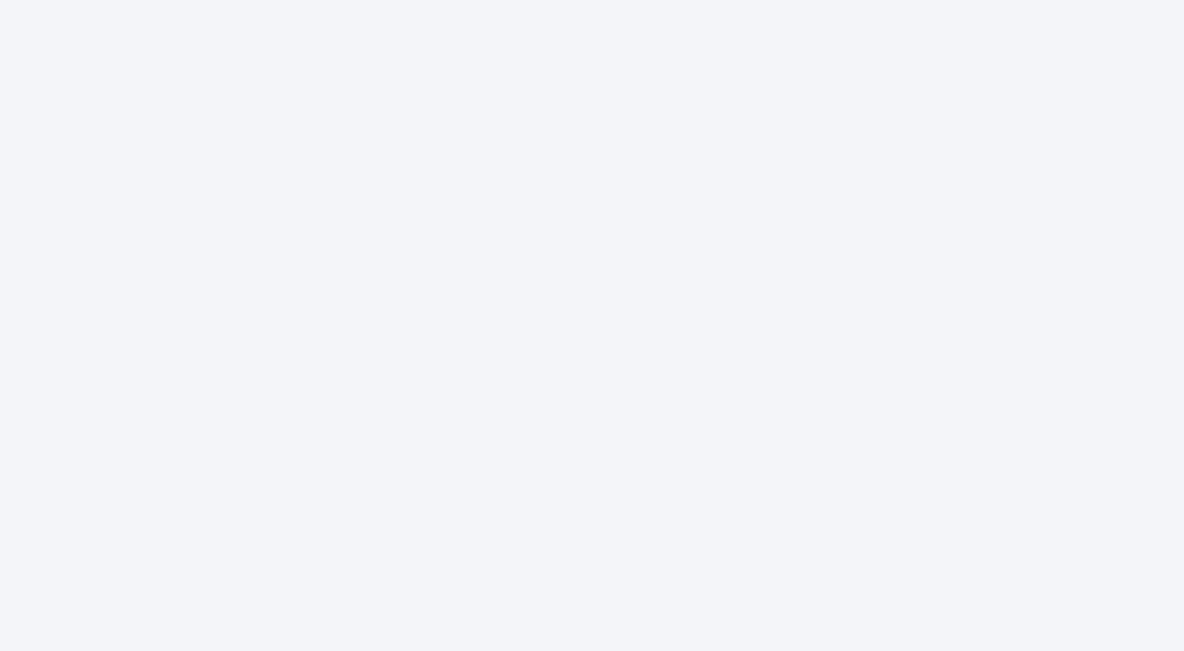 scroll, scrollTop: 0, scrollLeft: 0, axis: both 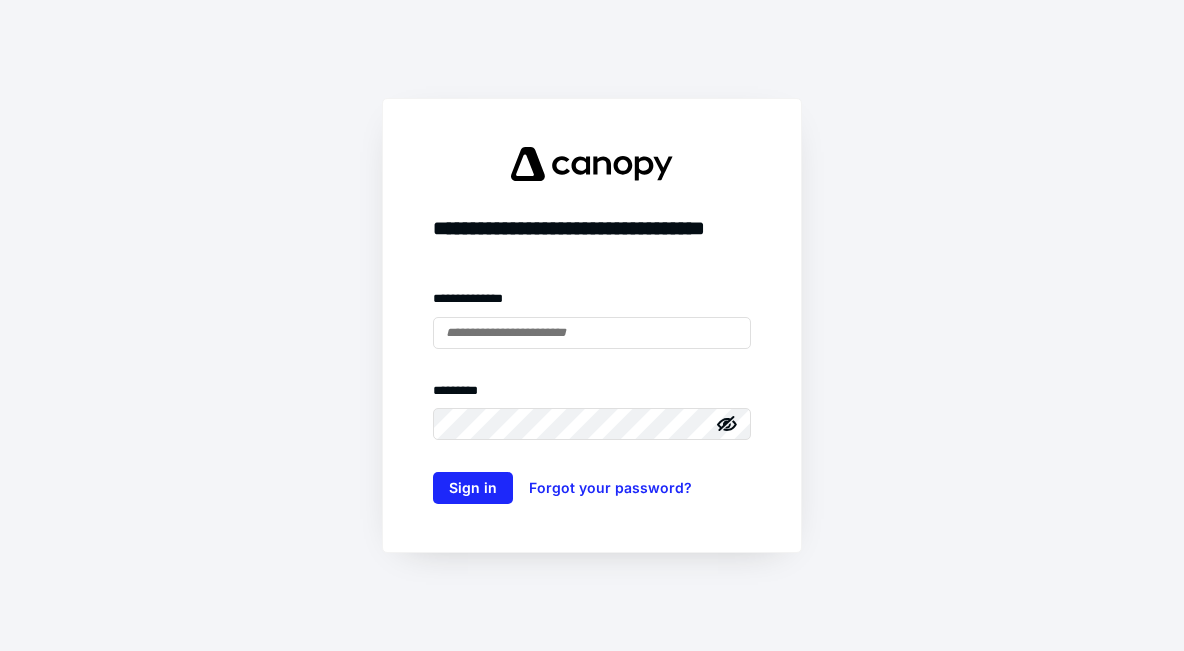 type on "**********" 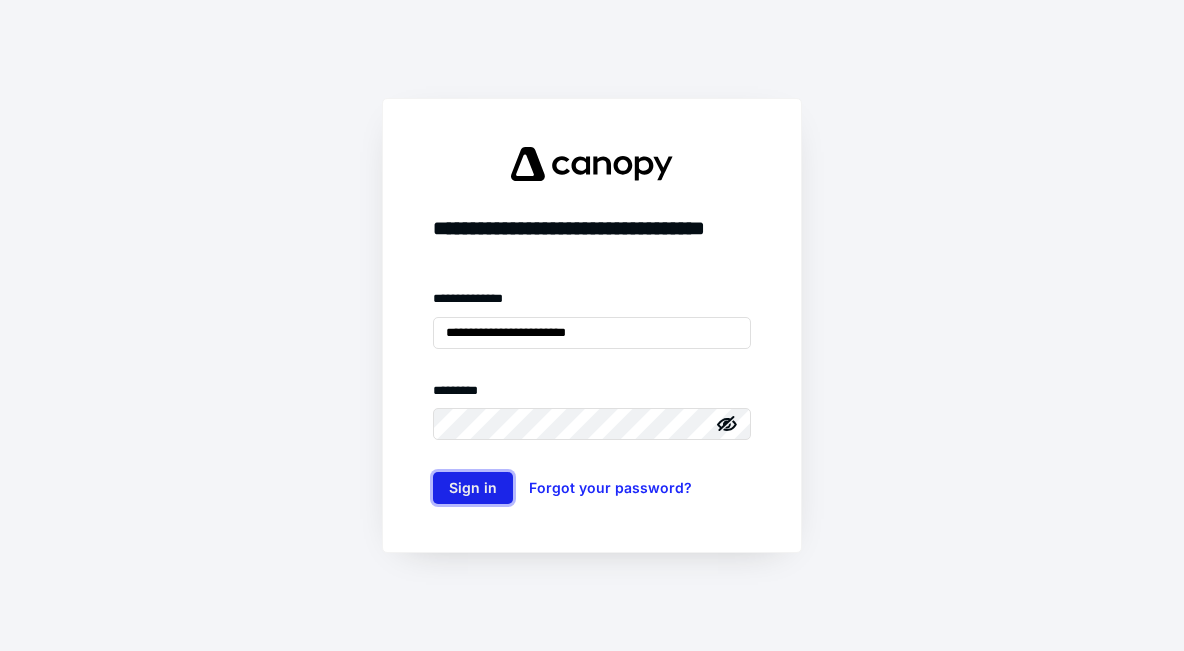 click on "Sign in" at bounding box center (473, 488) 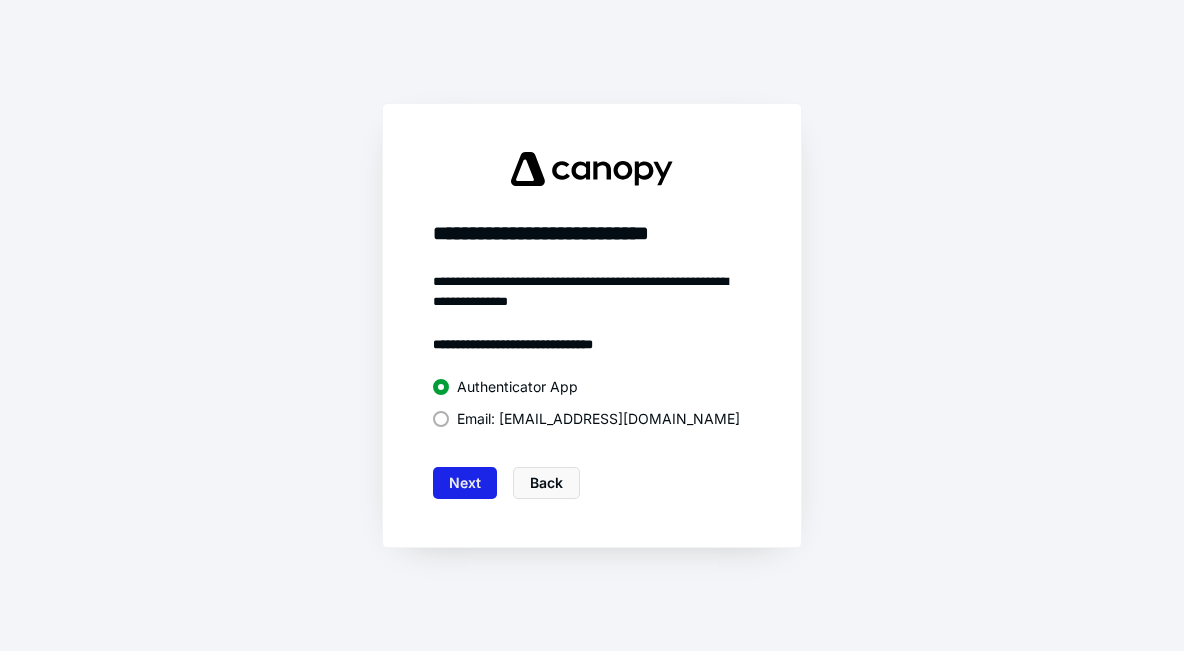 click on "Next" at bounding box center [465, 483] 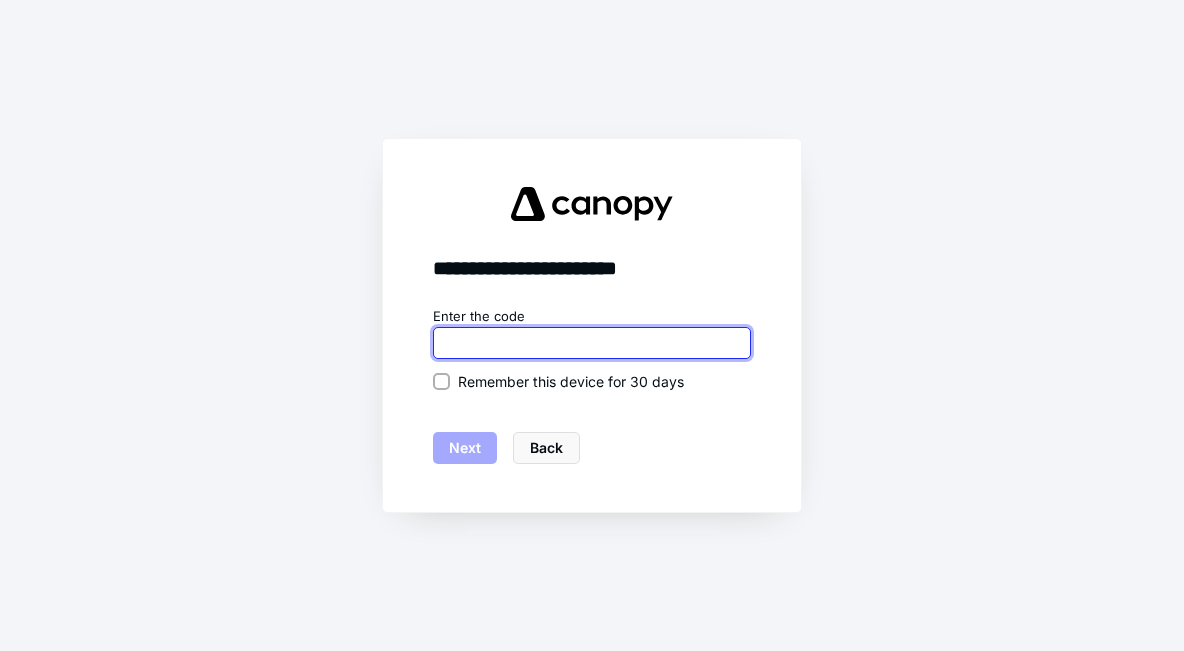 click at bounding box center [592, 343] 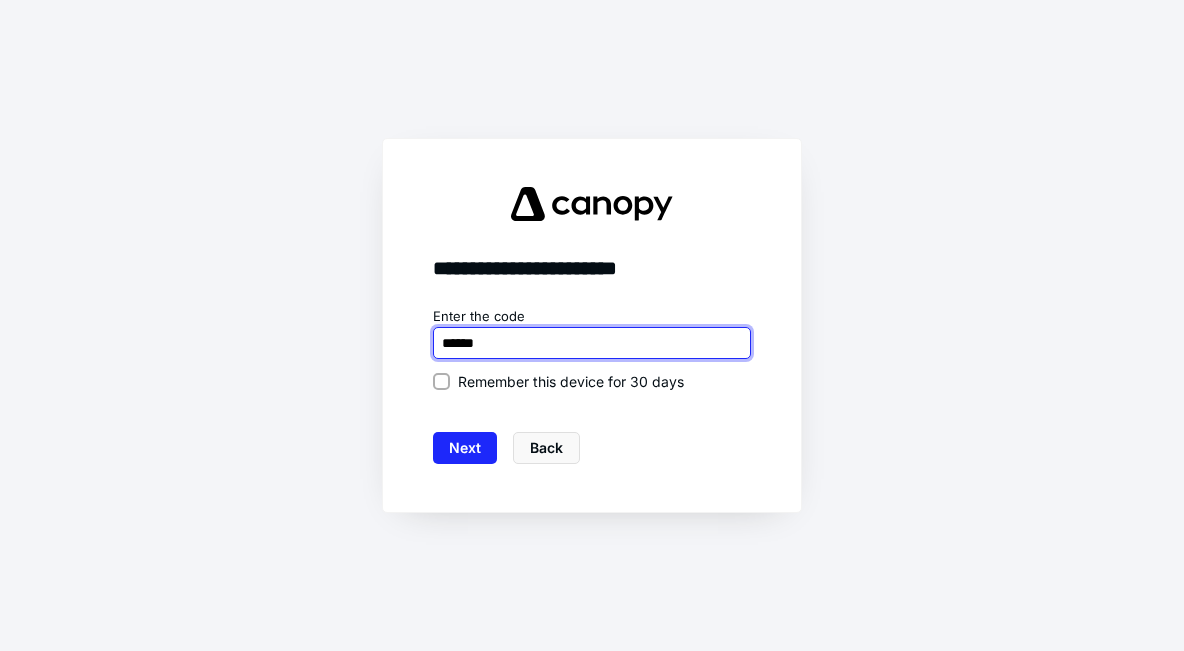 type on "******" 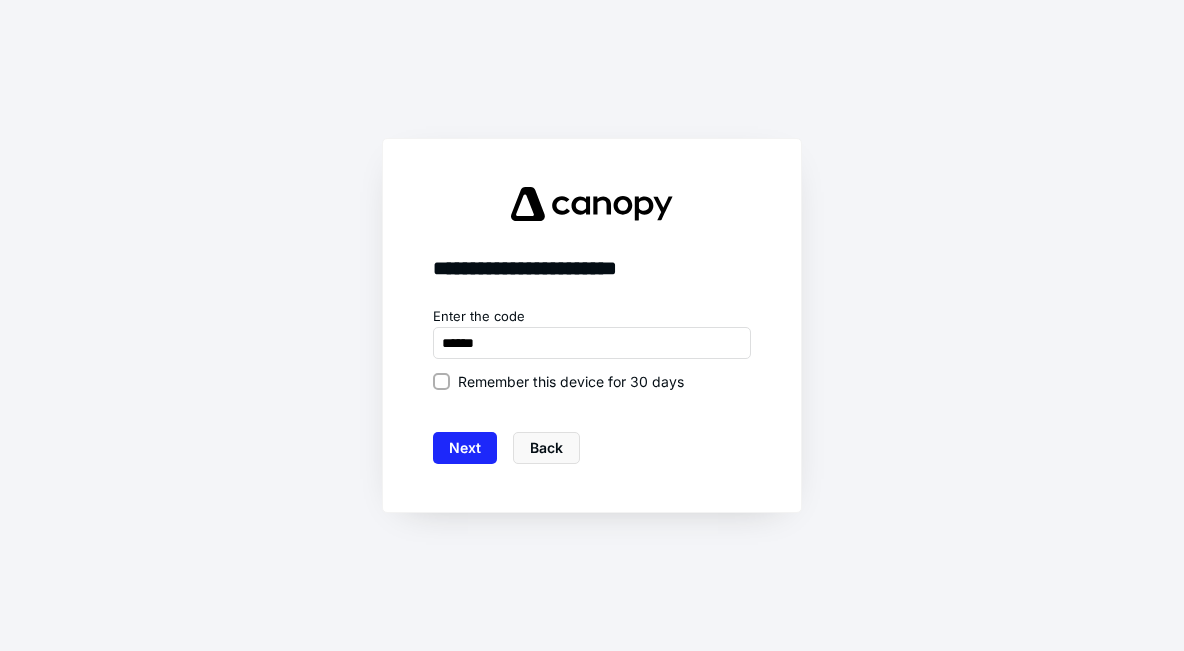click on "Remember this device for 30 days" at bounding box center [571, 381] 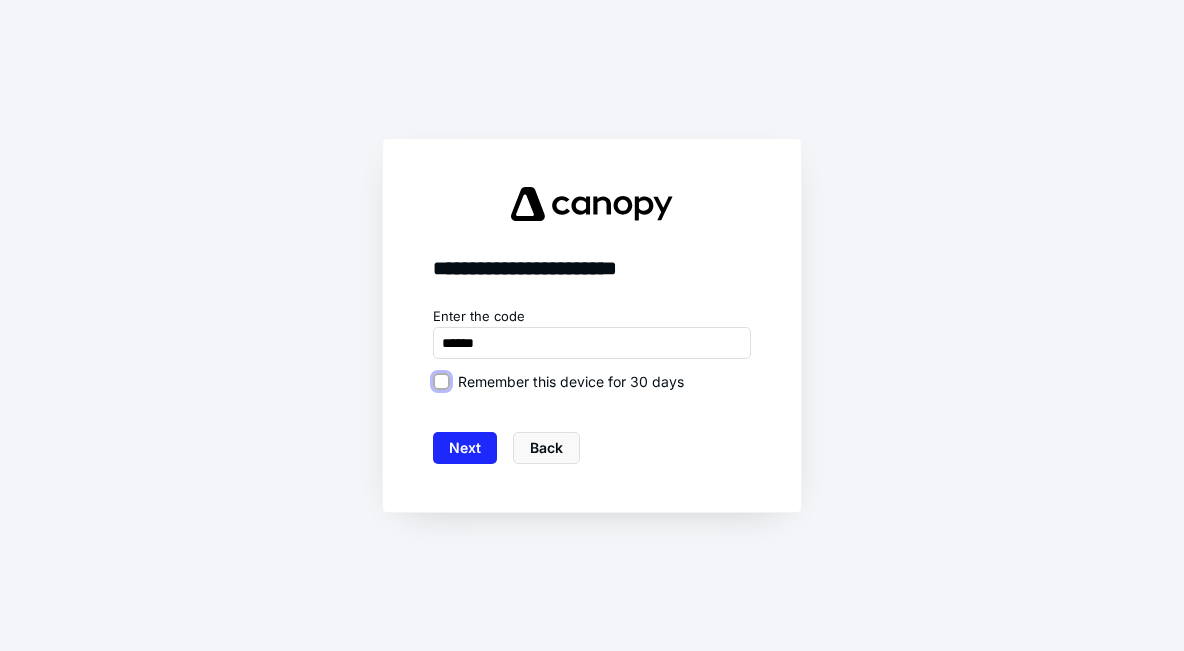 click on "Remember this device for 30 days" at bounding box center [441, 381] 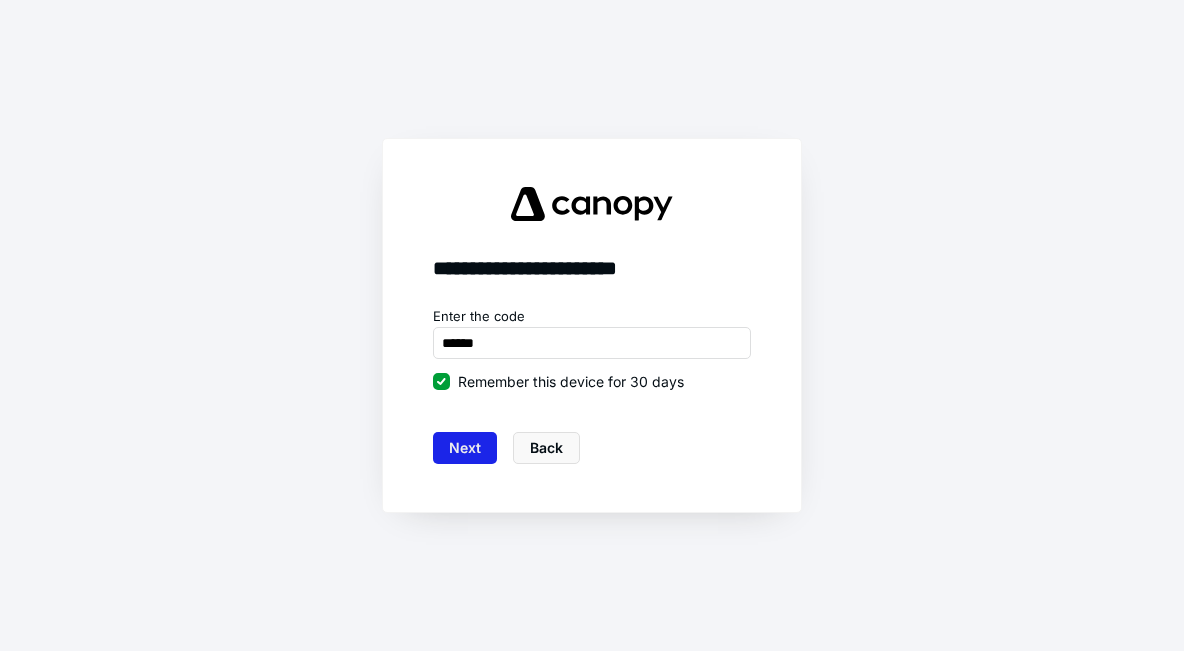 click on "Next" at bounding box center (465, 448) 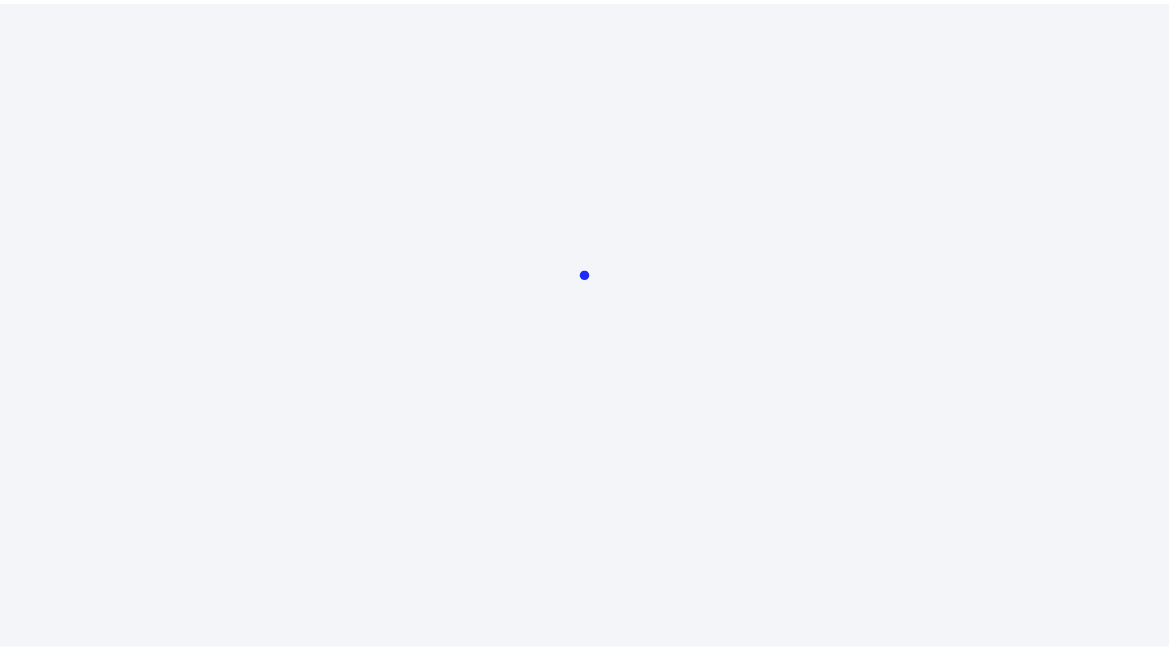 scroll, scrollTop: 0, scrollLeft: 0, axis: both 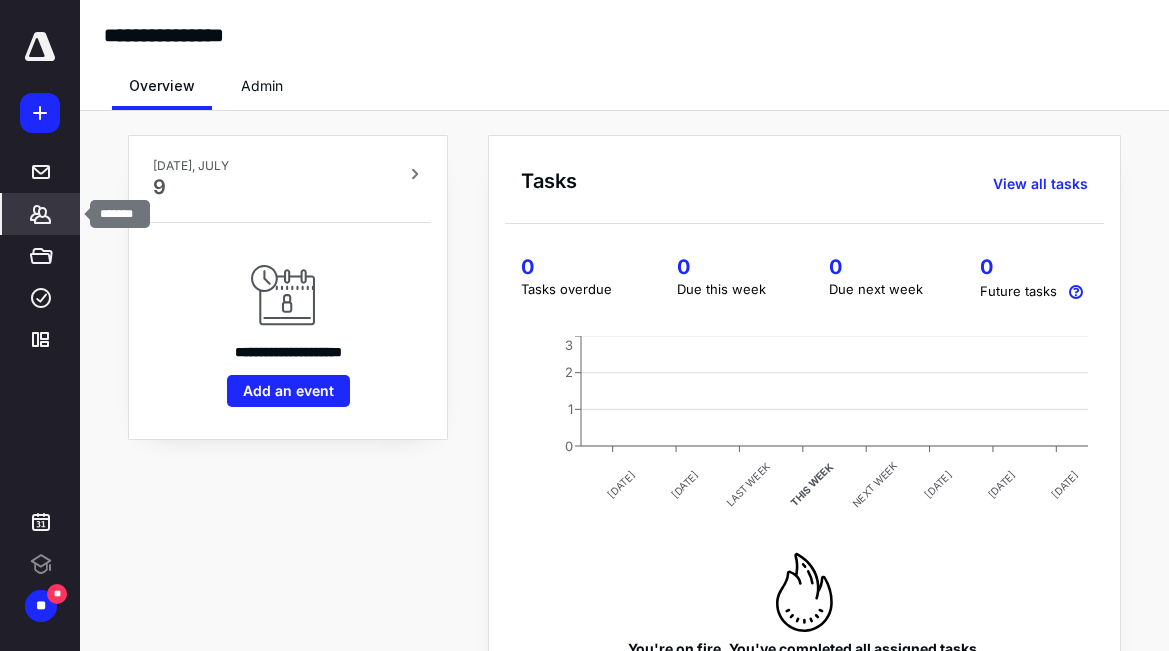 click on "*******" at bounding box center (41, 214) 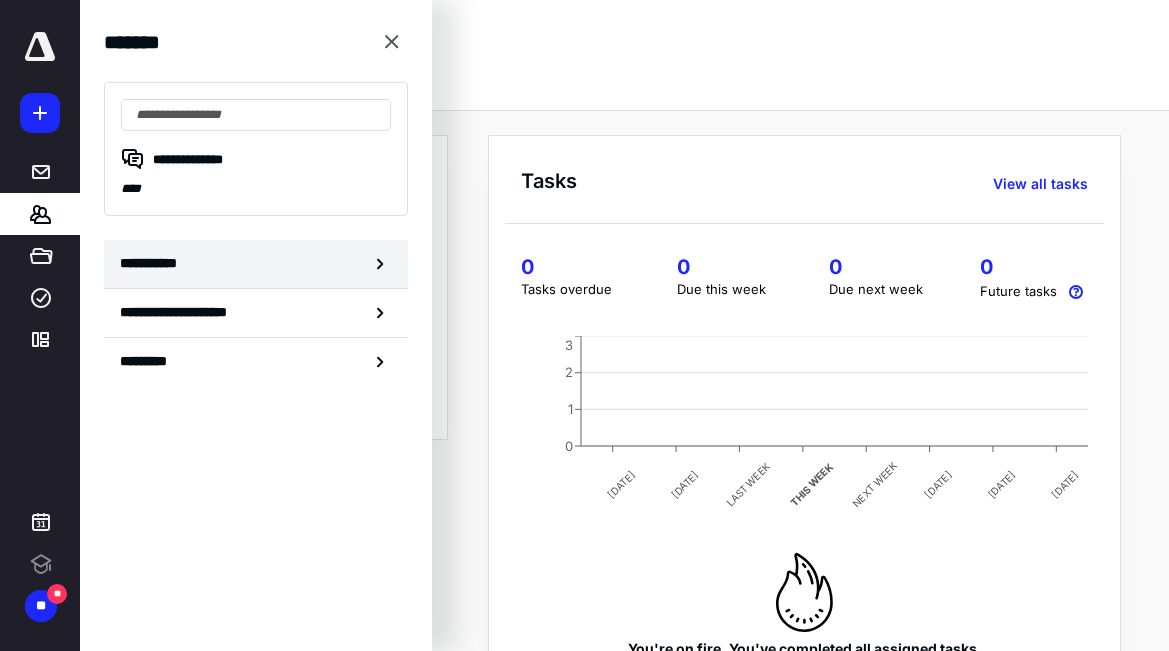 click on "**********" at bounding box center [153, 263] 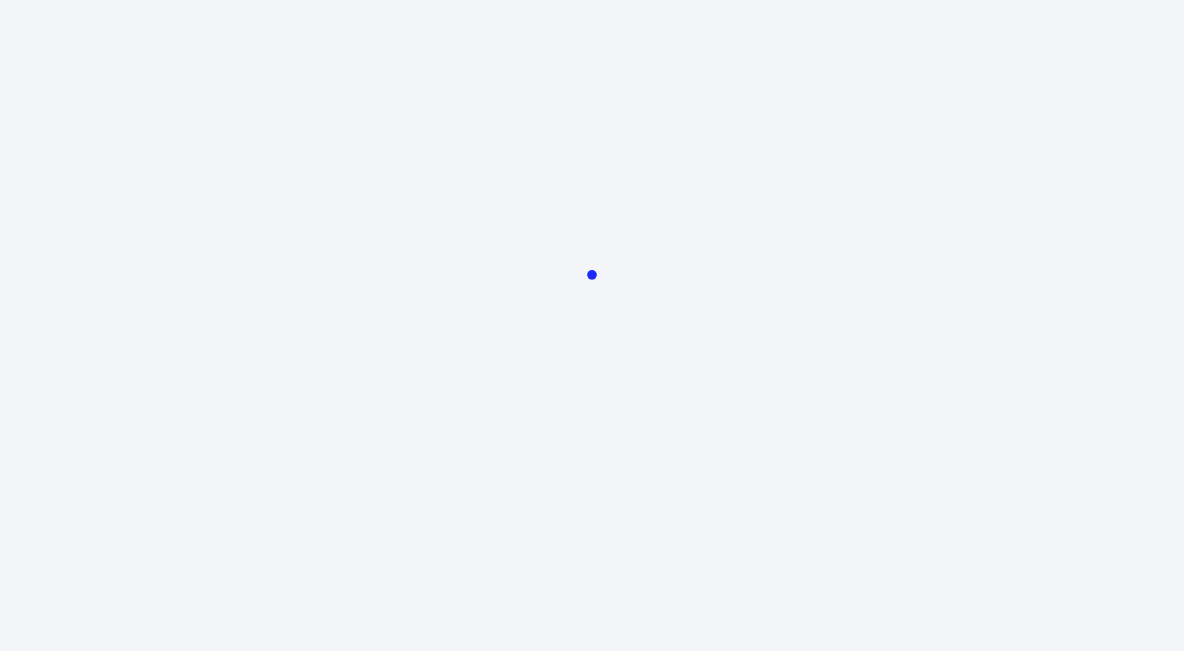 scroll, scrollTop: 0, scrollLeft: 0, axis: both 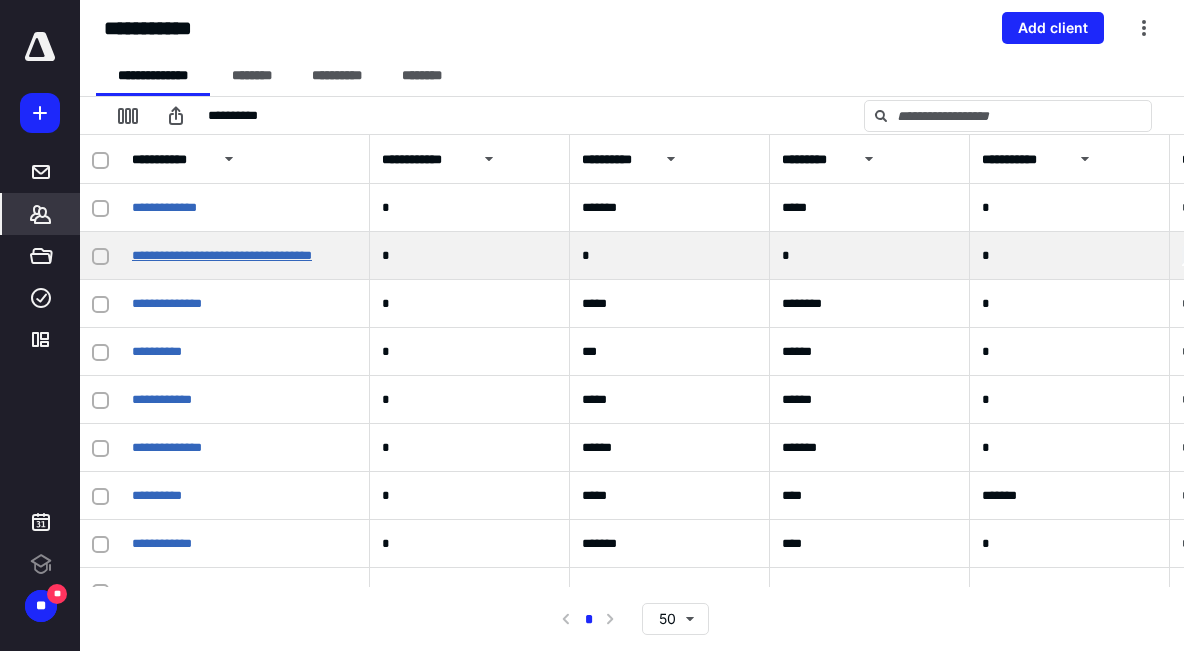 click on "**********" at bounding box center (222, 255) 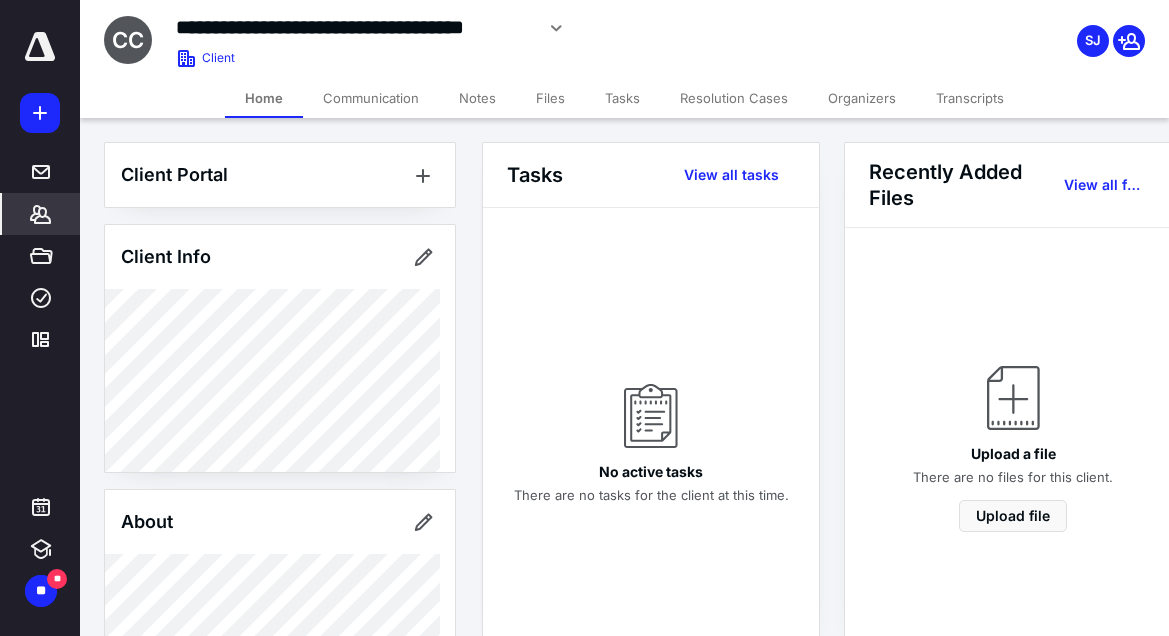 click on "Transcripts" at bounding box center (970, 98) 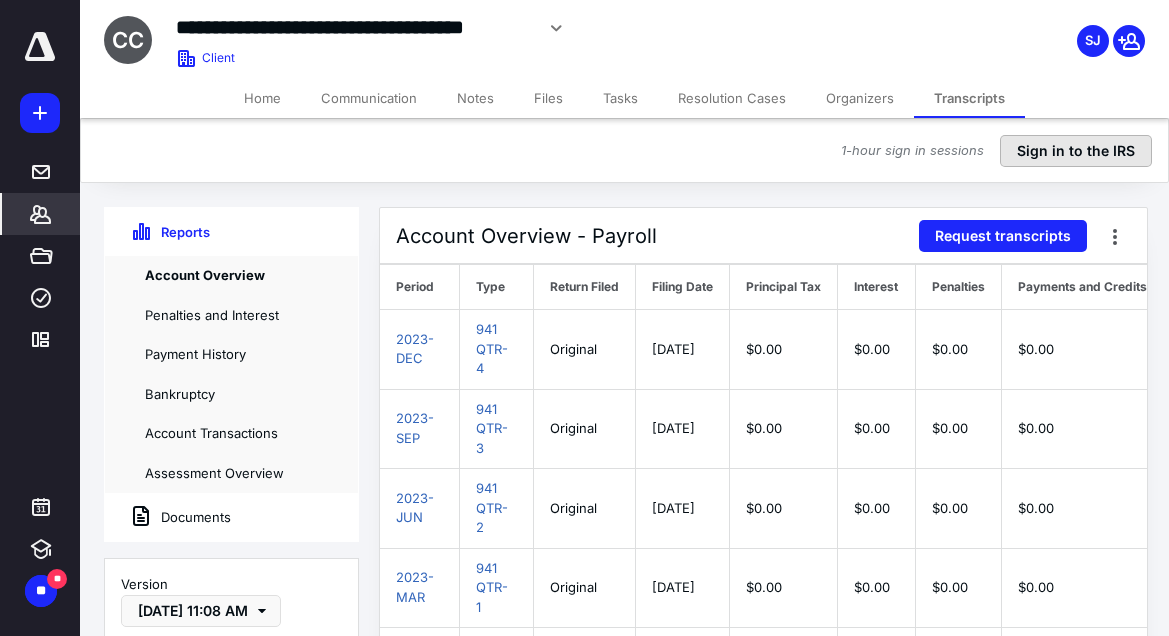 click on "Sign in to the IRS" at bounding box center (1076, 151) 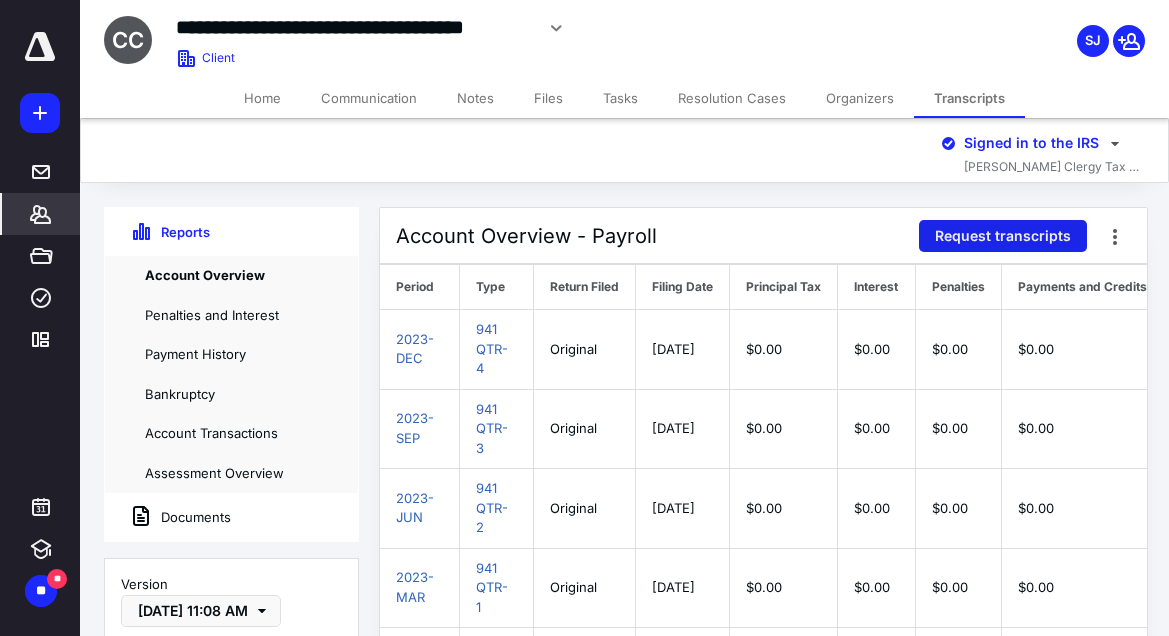 click on "Request transcripts" at bounding box center [1003, 236] 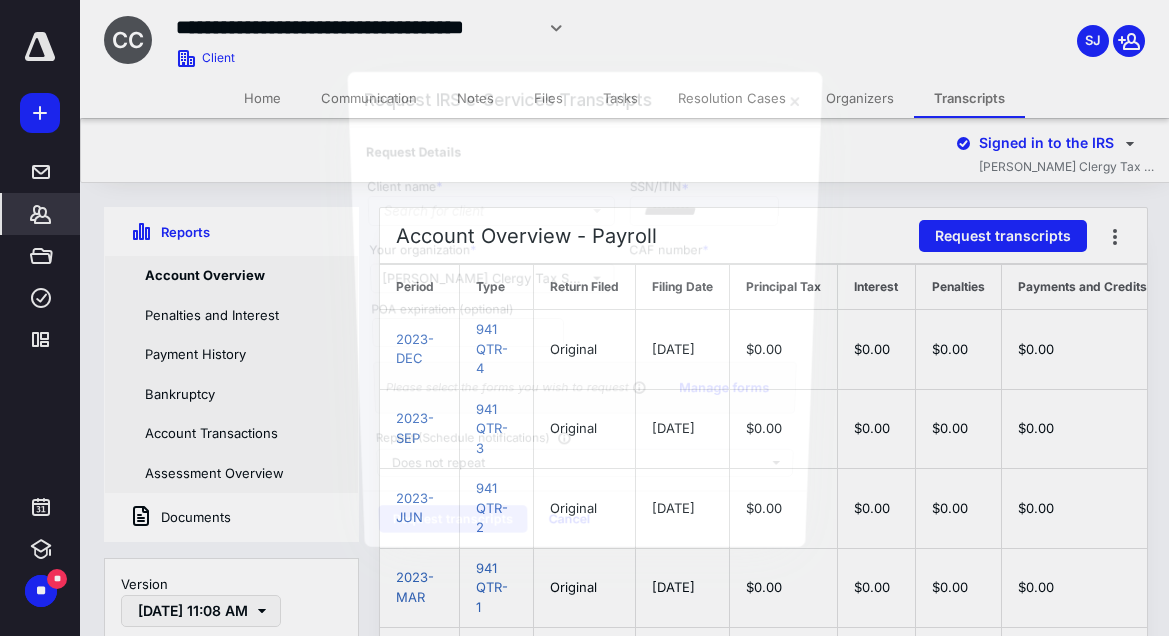type on "**********" 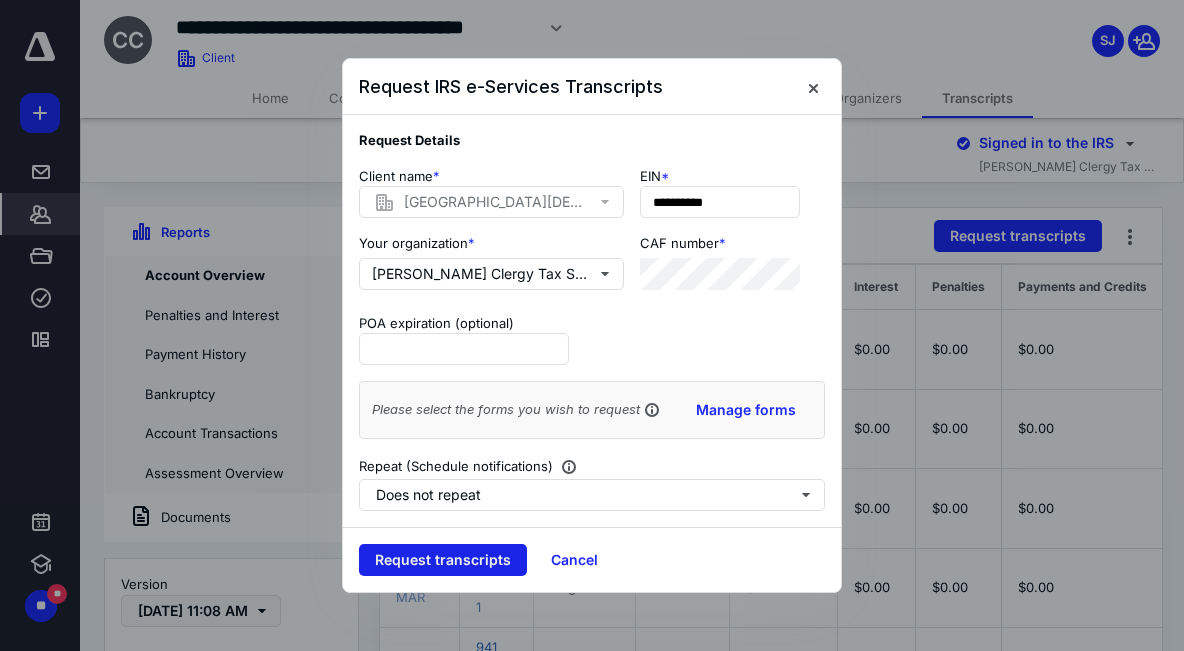 click on "Request transcripts" at bounding box center [443, 560] 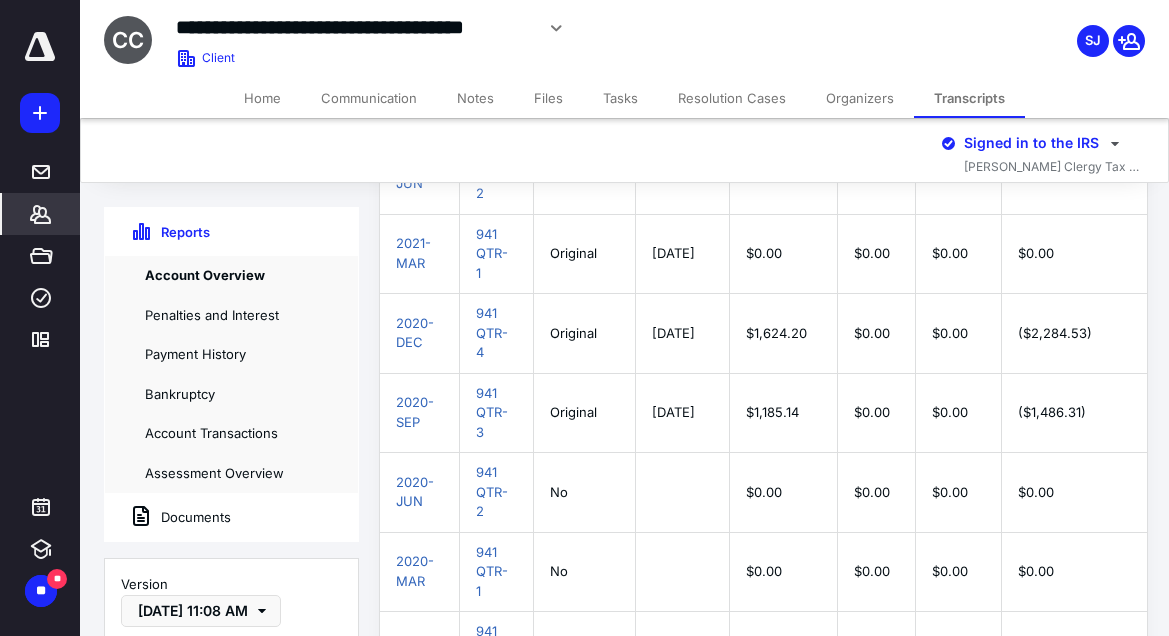 scroll, scrollTop: 0, scrollLeft: 0, axis: both 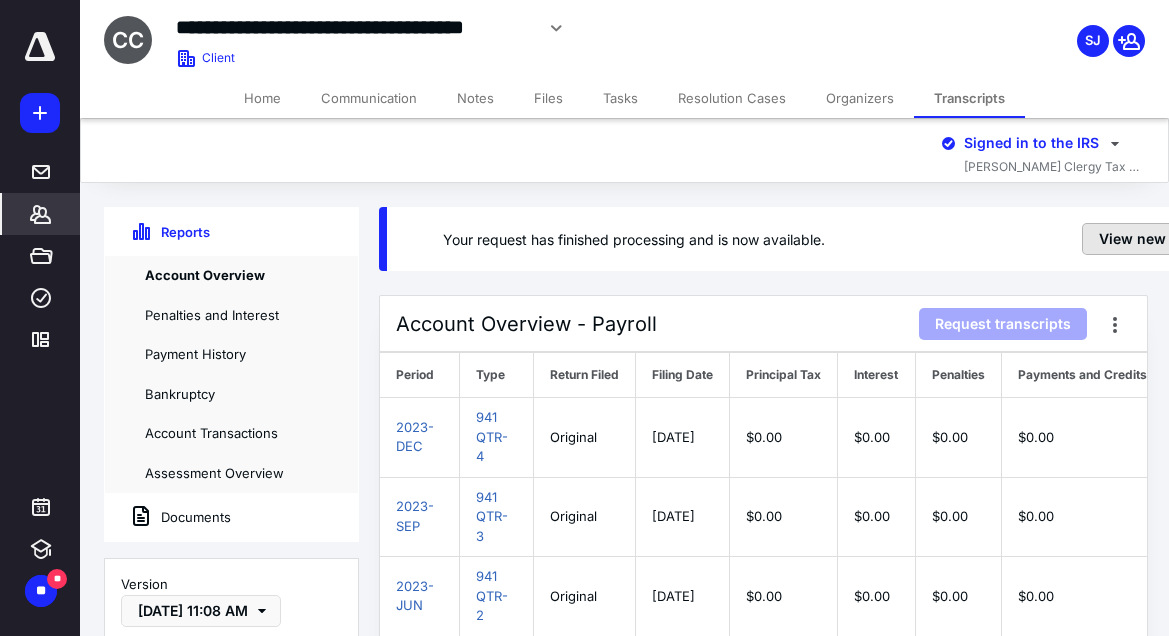 click on "View new version" at bounding box center (1160, 239) 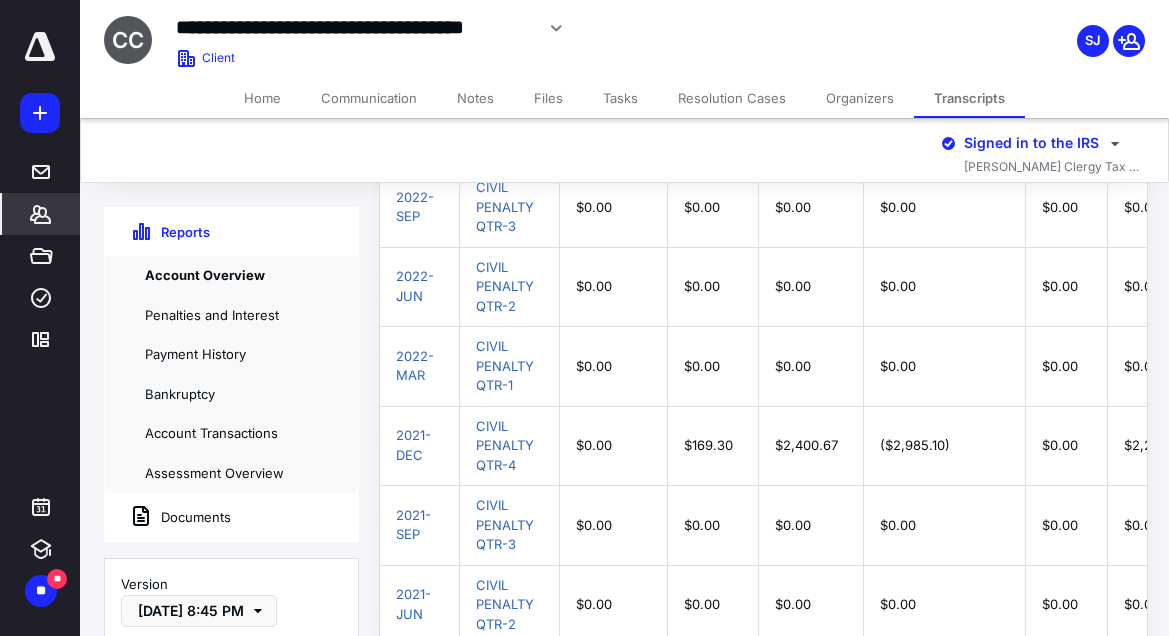 scroll, scrollTop: 3061, scrollLeft: 0, axis: vertical 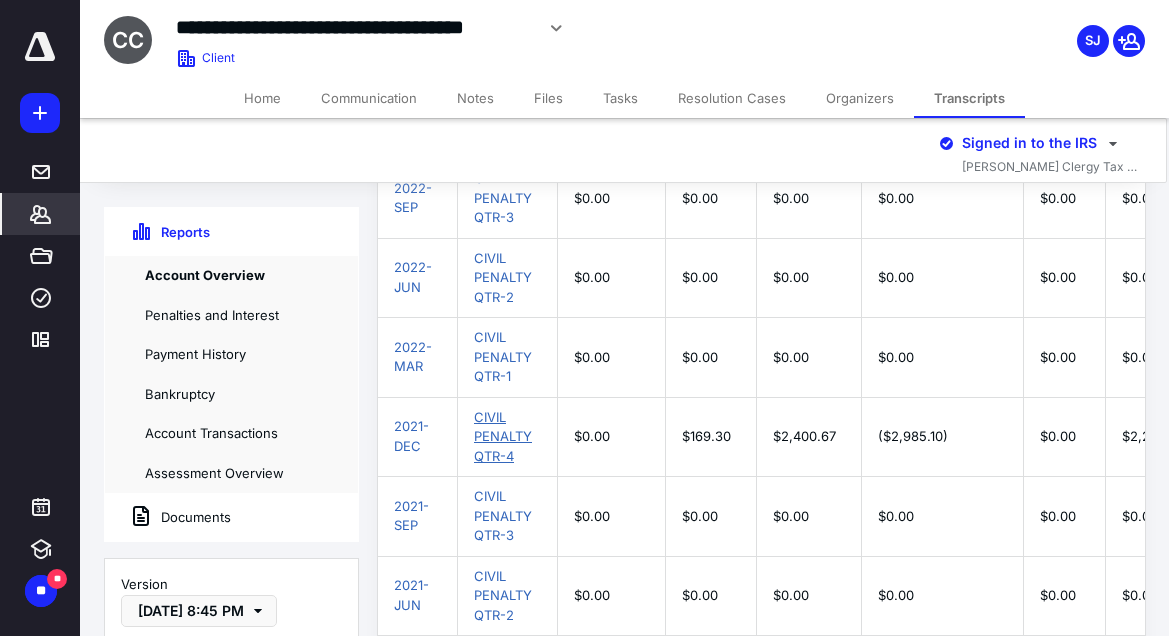 click on "CIVIL PENALTY QTR-4" at bounding box center [503, 436] 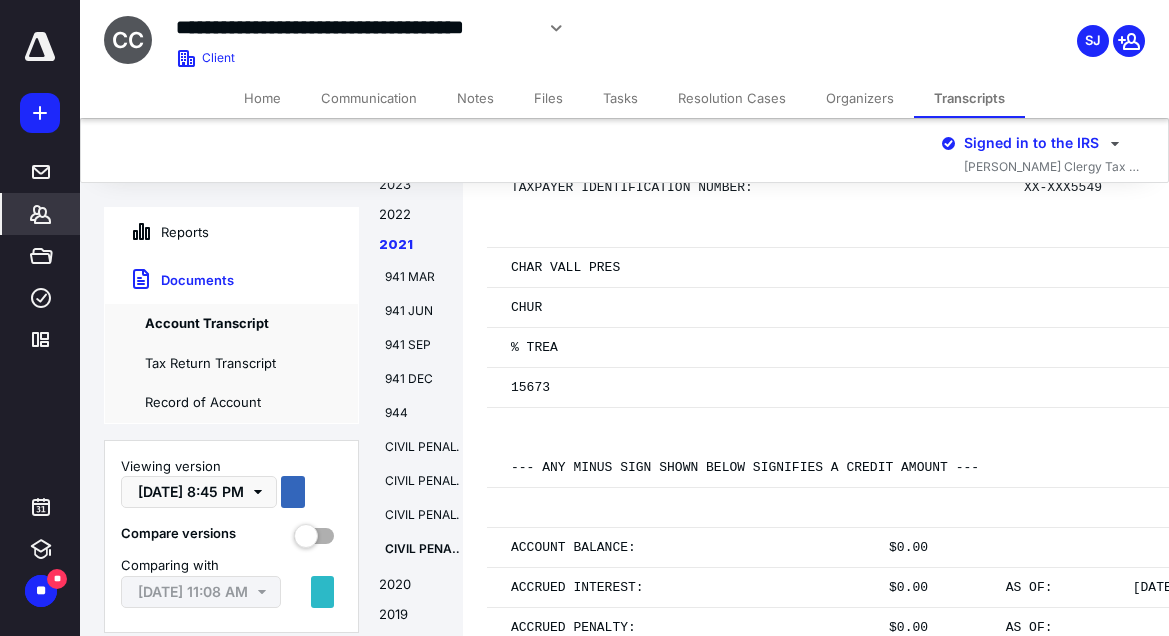 scroll, scrollTop: 46135, scrollLeft: 0, axis: vertical 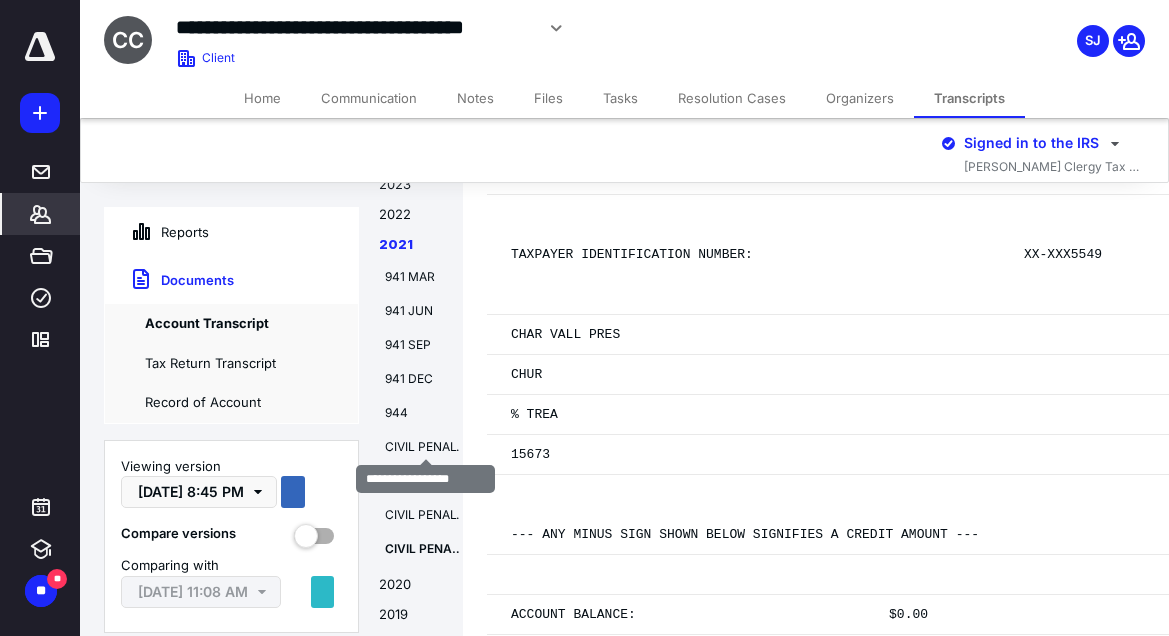click on "CIVIL PENALTY MAR" at bounding box center (425, 447) 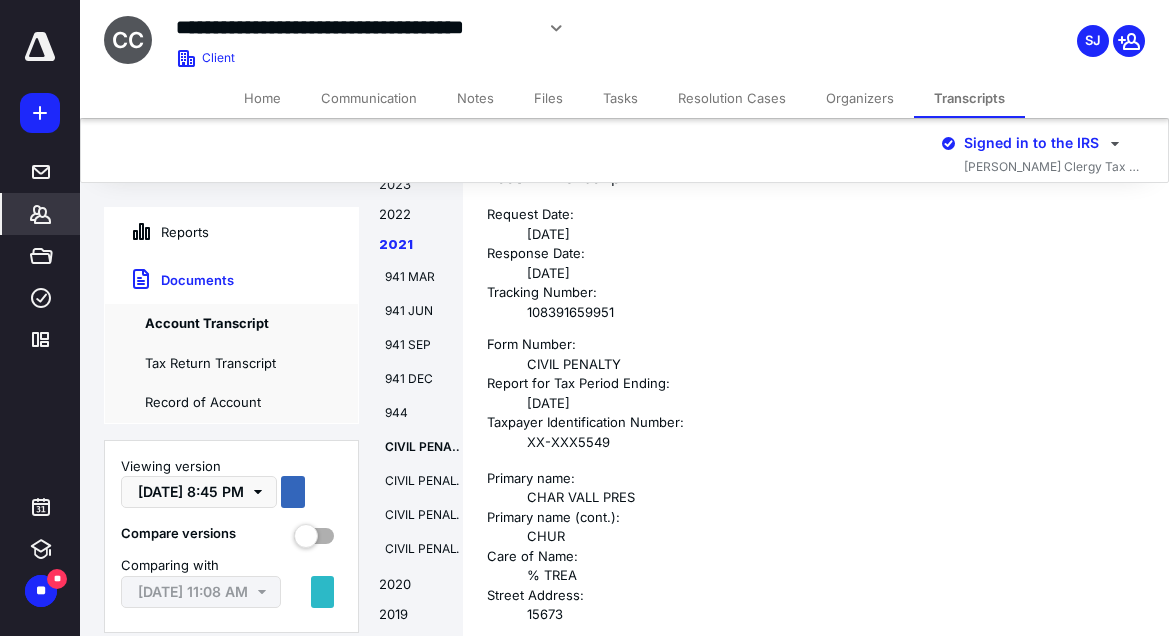 scroll, scrollTop: 42258, scrollLeft: 0, axis: vertical 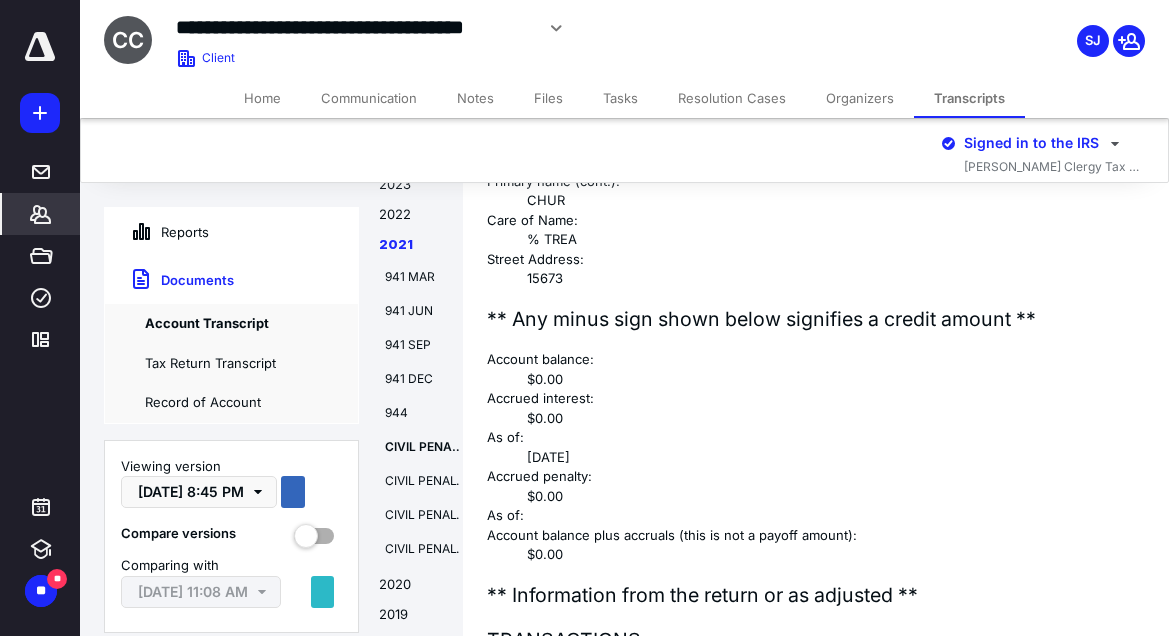 click on "Reports" at bounding box center [231, 232] 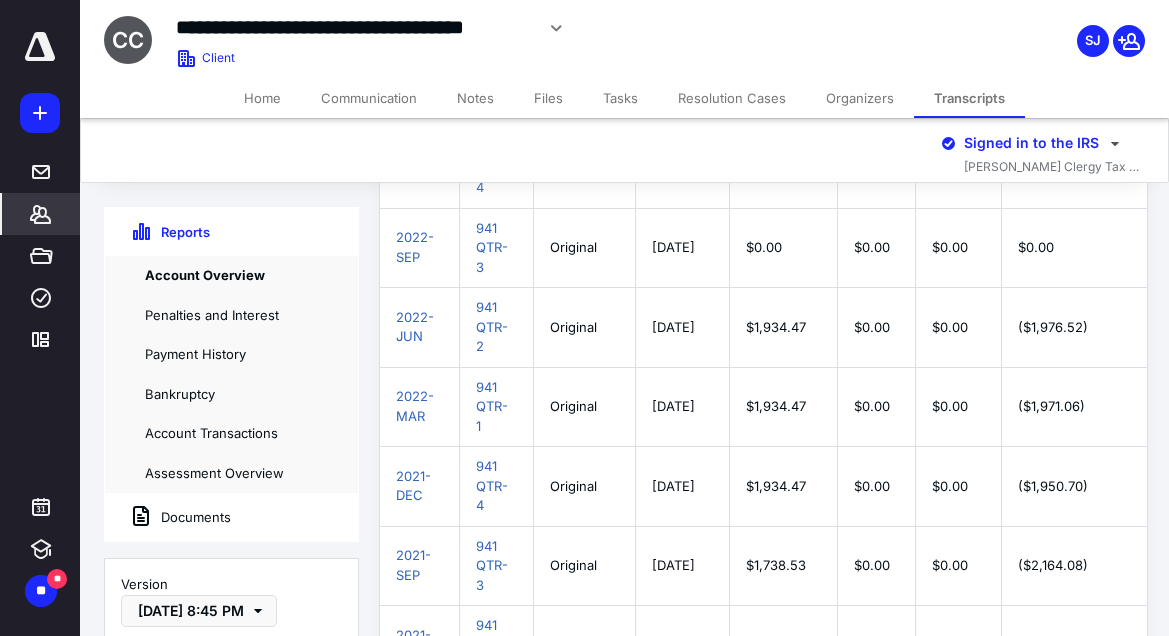 scroll, scrollTop: 588, scrollLeft: 0, axis: vertical 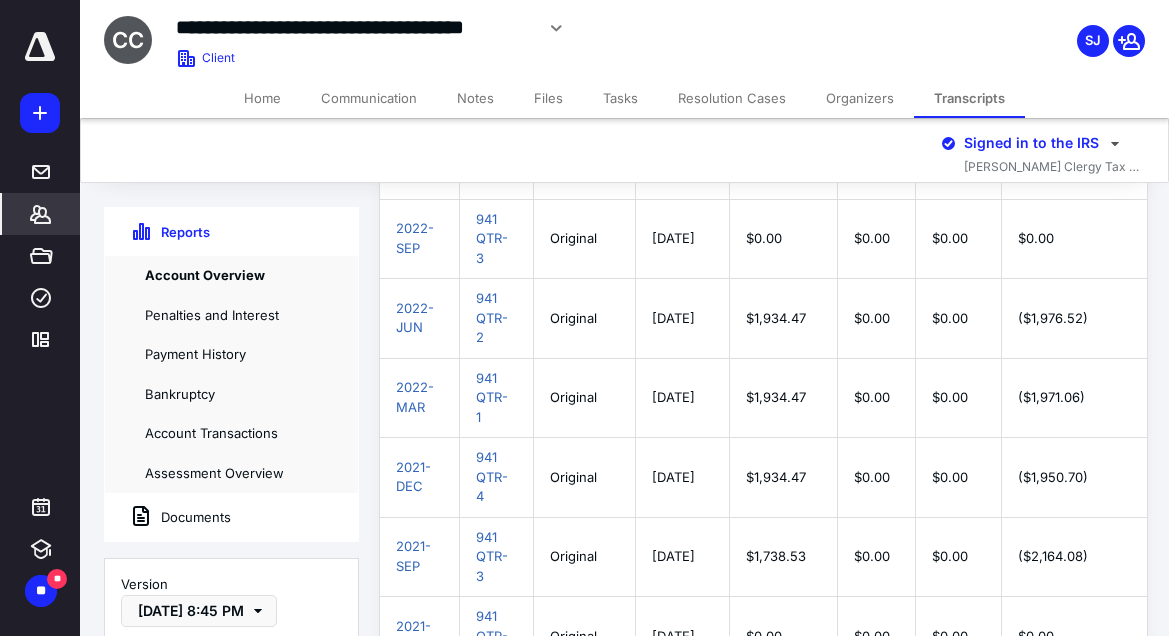 click on "2021-DEC" at bounding box center (420, 478) 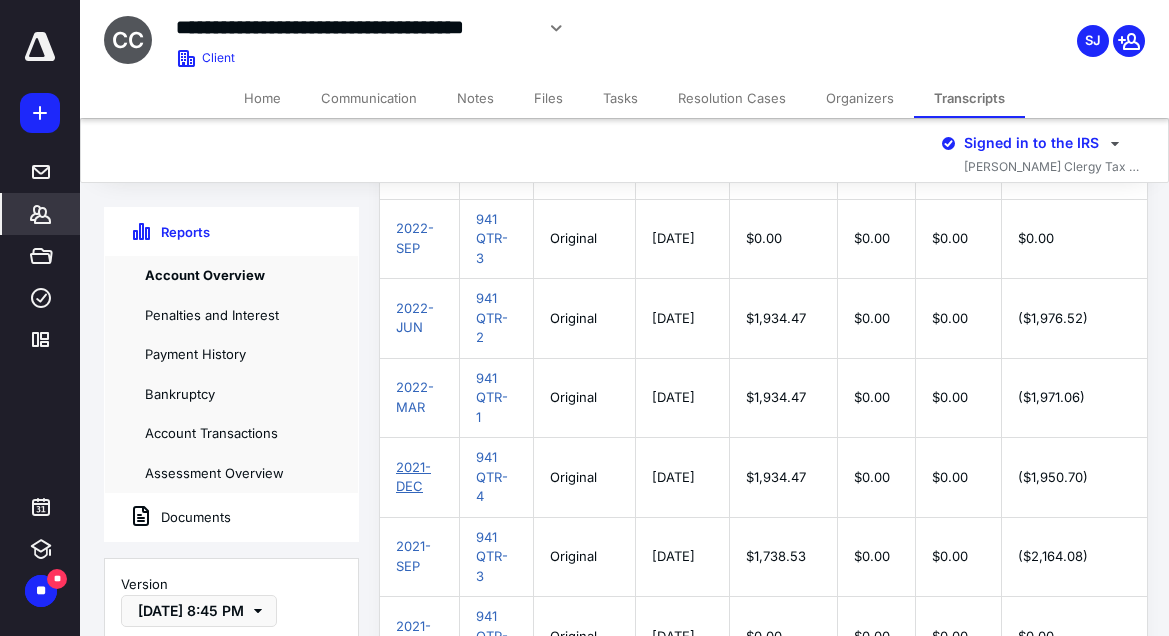 click on "2021-DEC" at bounding box center [413, 477] 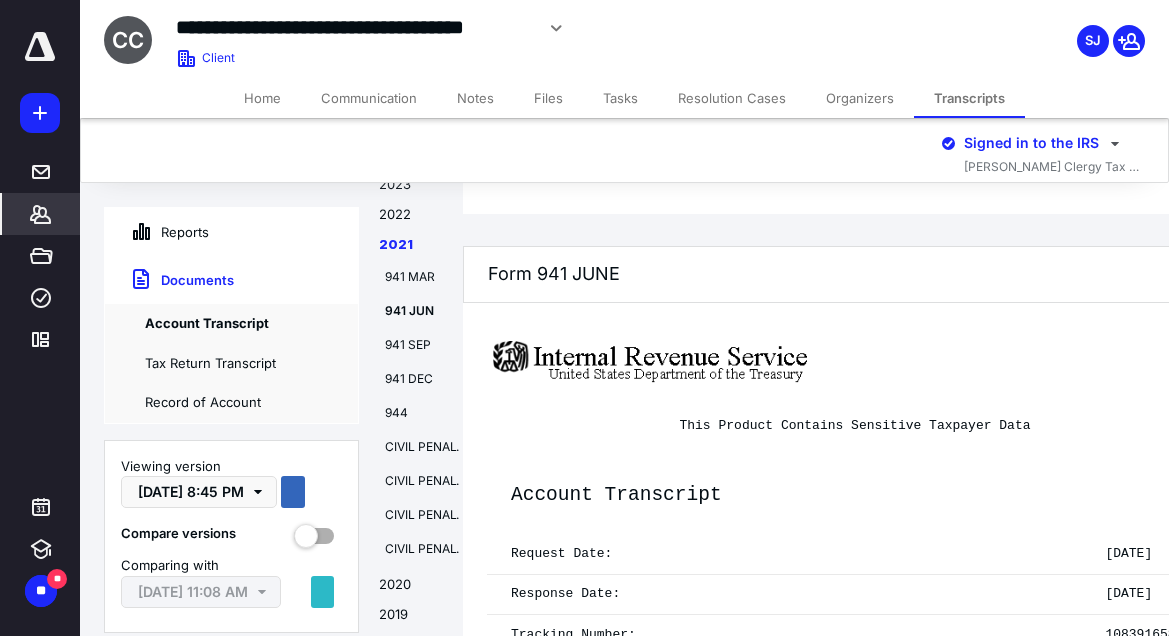 scroll, scrollTop: 33750, scrollLeft: 0, axis: vertical 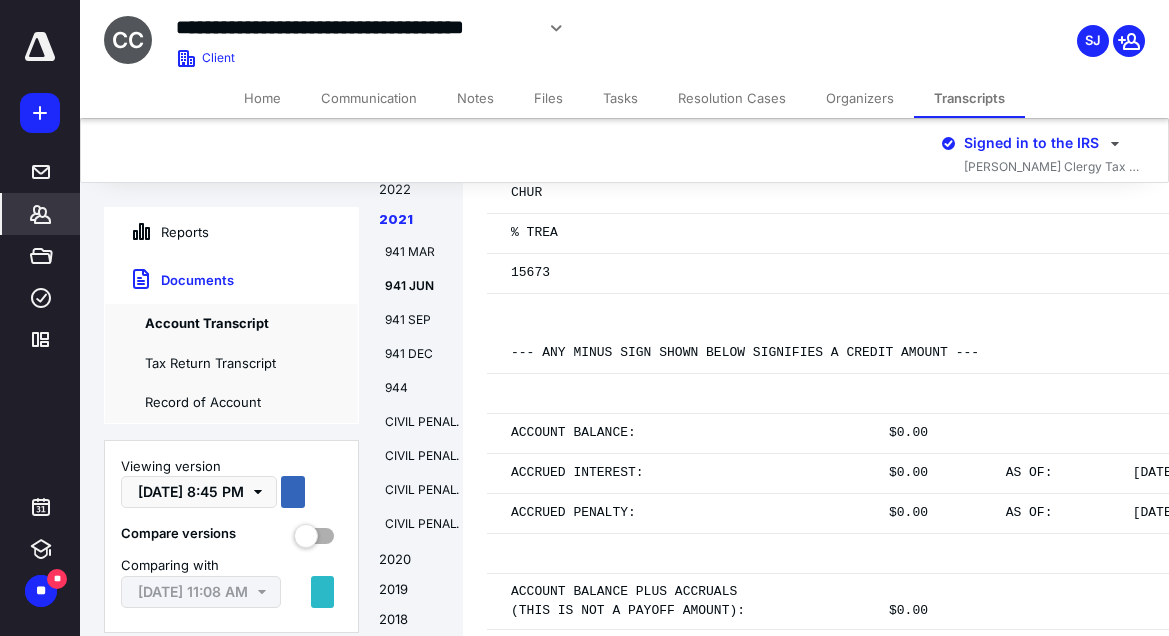 click on "Reports" at bounding box center [157, 232] 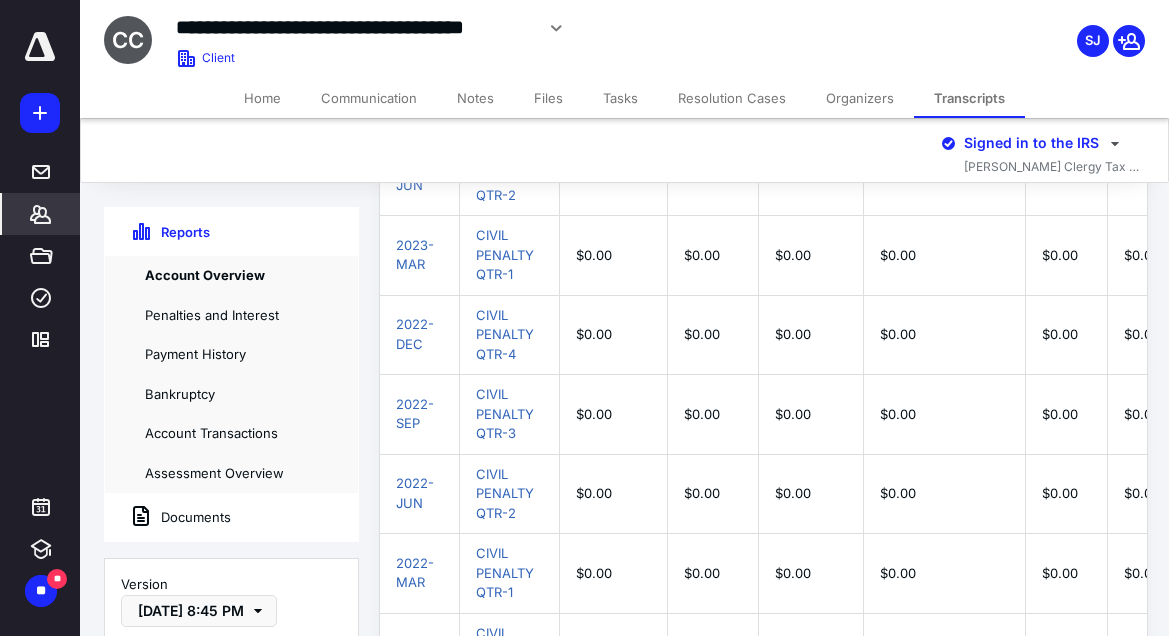 scroll, scrollTop: 2809, scrollLeft: 0, axis: vertical 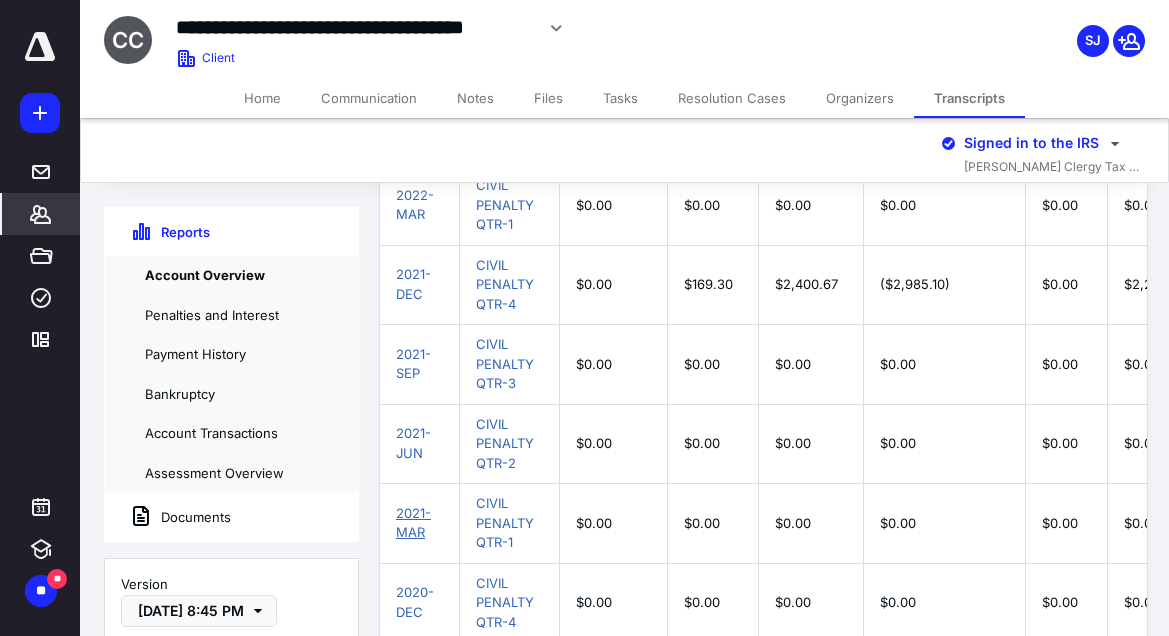 click on "2021-MAR" at bounding box center (413, 523) 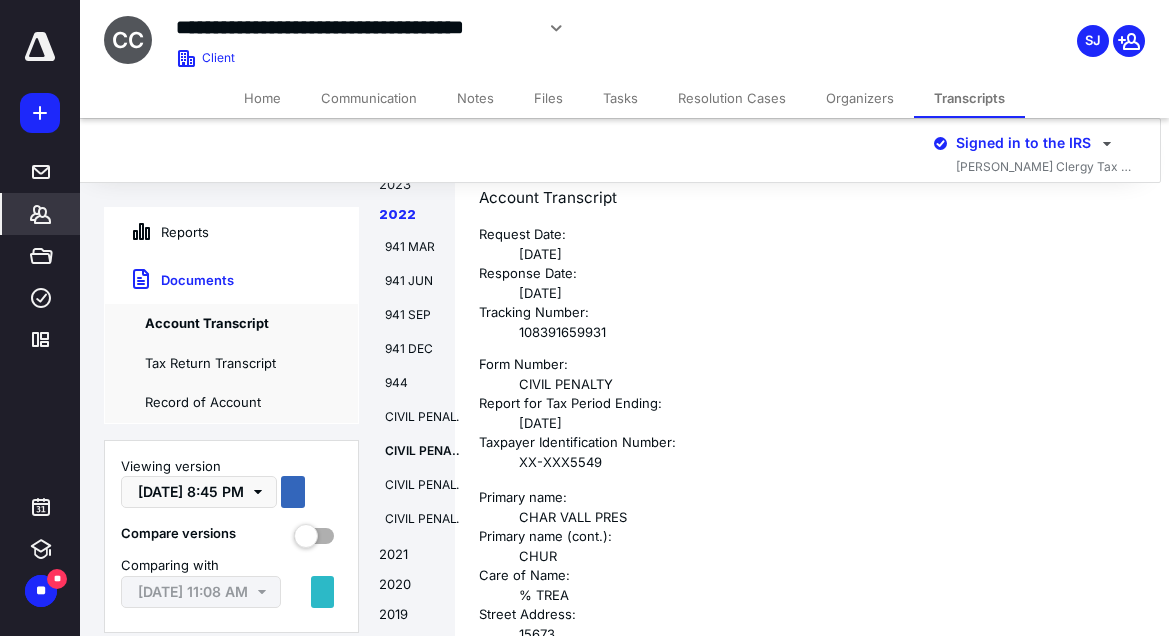 scroll, scrollTop: 28314, scrollLeft: 8, axis: both 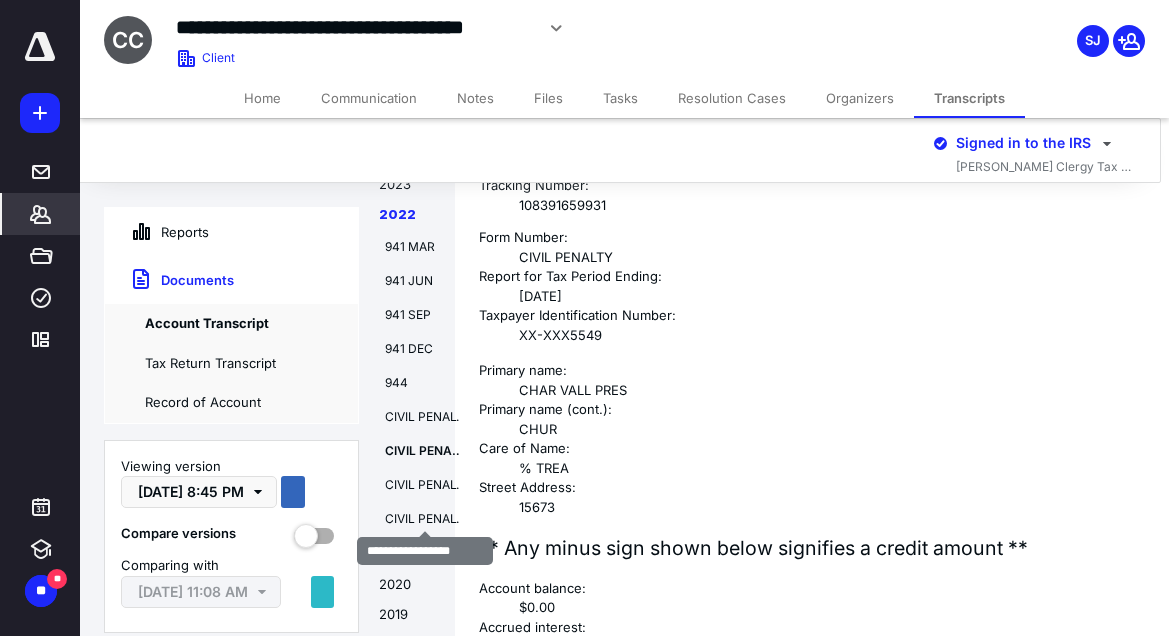 click on "CIVIL PENALTY DEC" at bounding box center [425, 519] 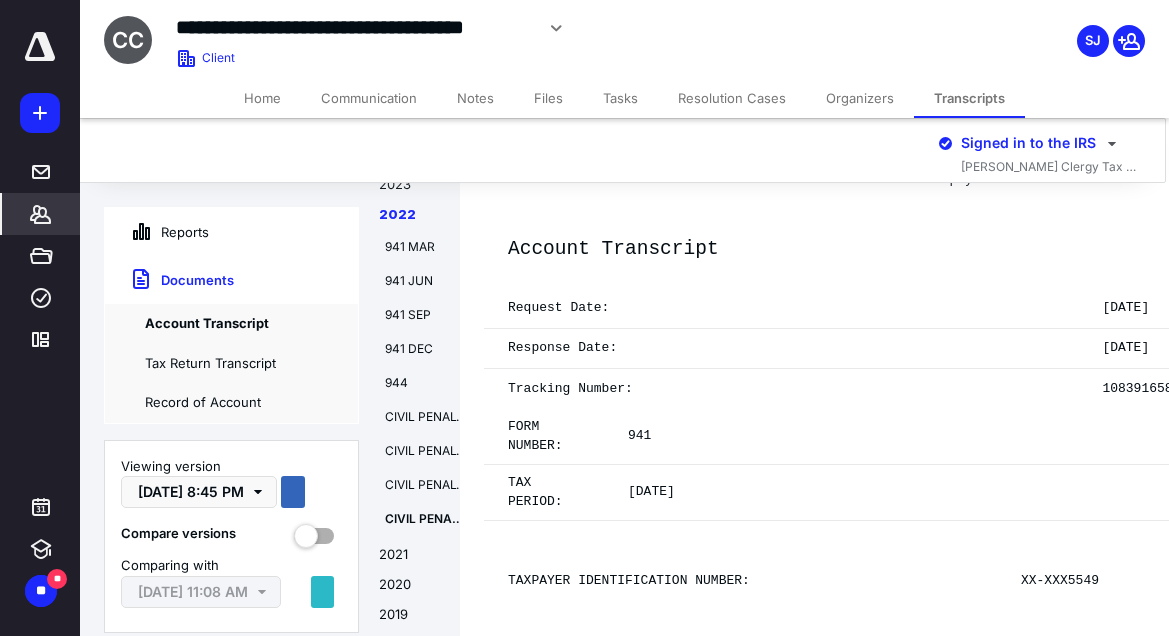 scroll, scrollTop: 31718, scrollLeft: 171, axis: both 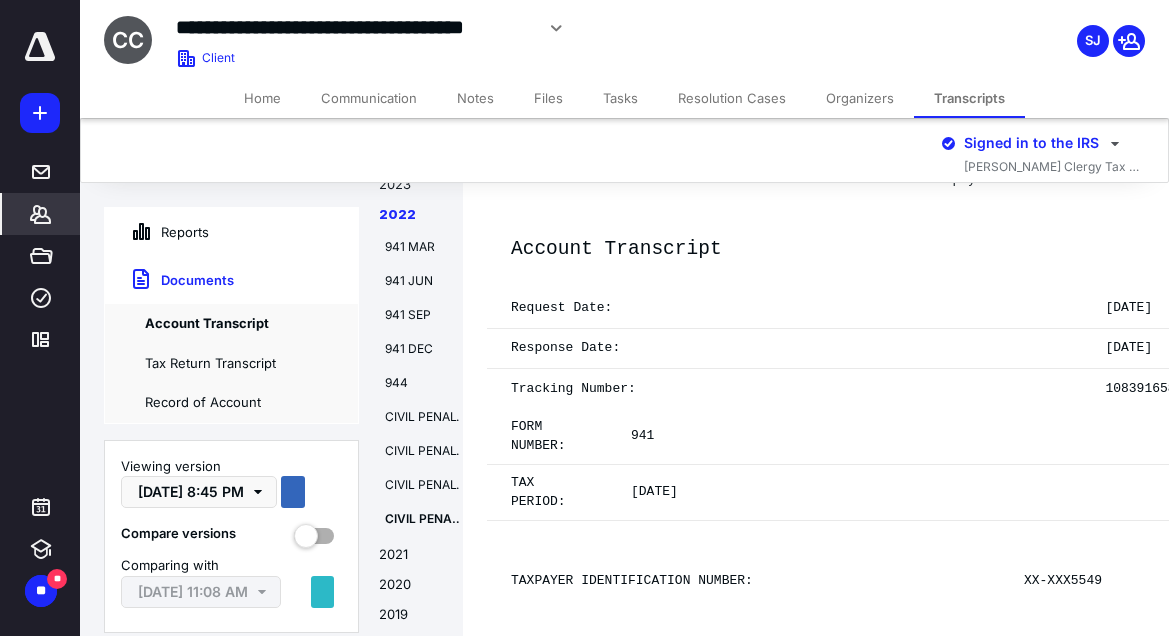 click on "2021" at bounding box center [411, 560] 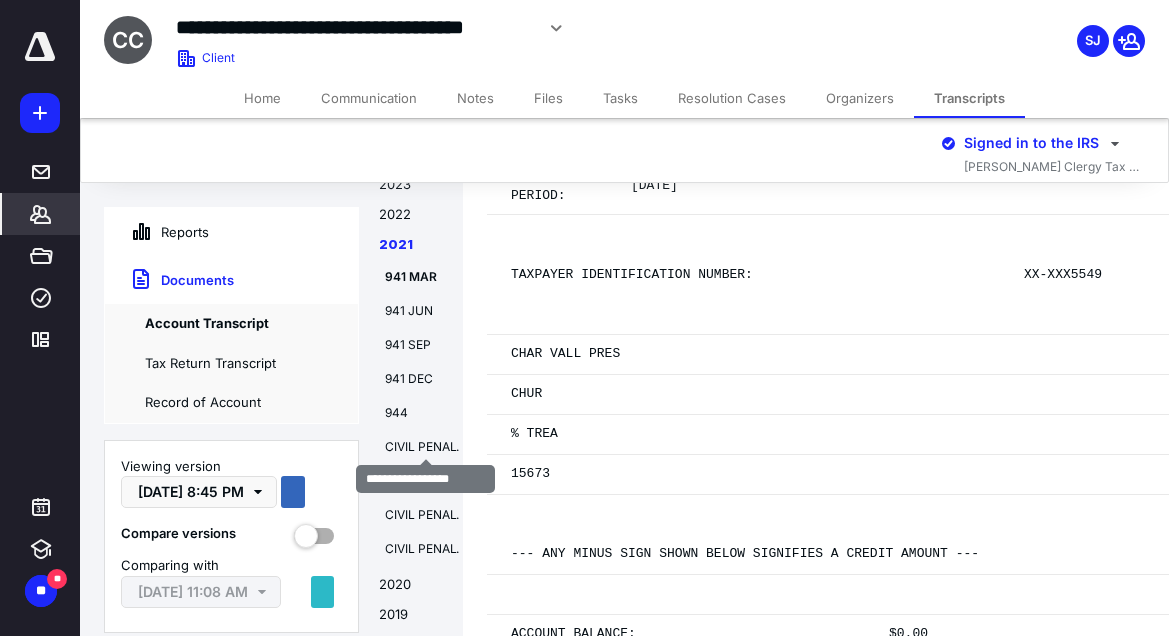 click on "CIVIL PENALTY MAR" at bounding box center [425, 447] 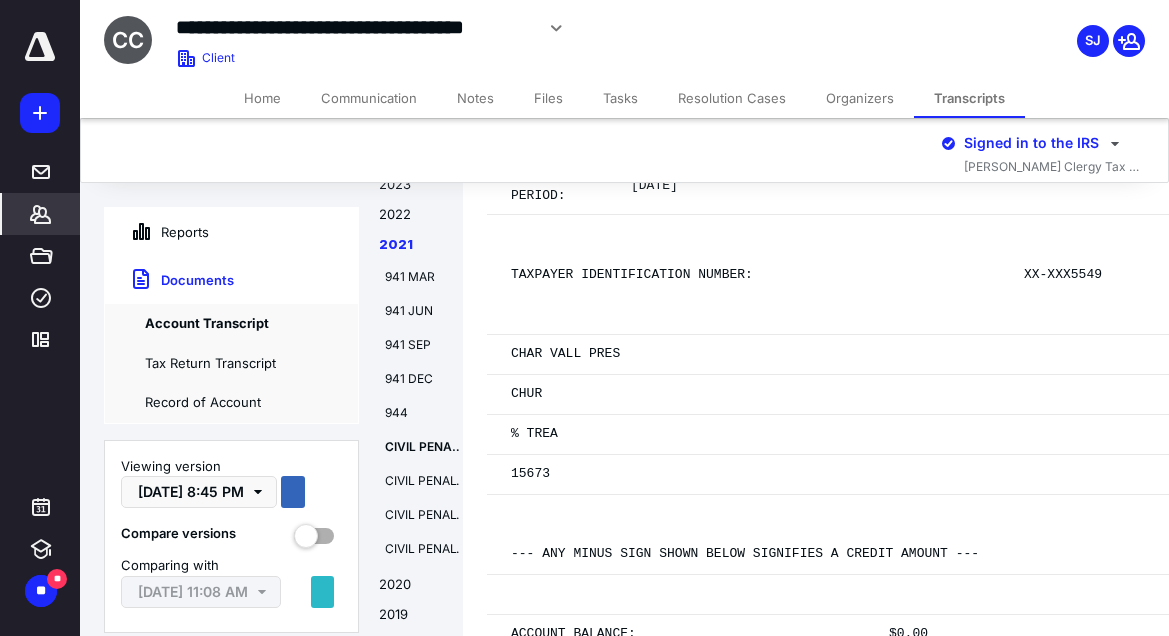 scroll, scrollTop: 41609, scrollLeft: 0, axis: vertical 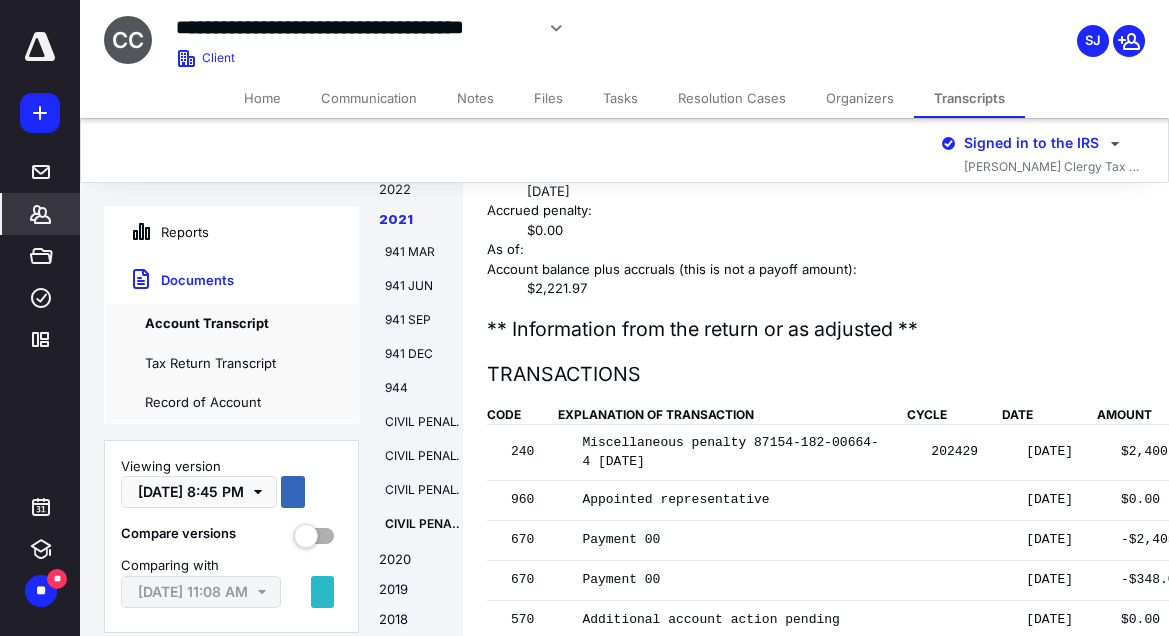 click on "2020" at bounding box center (411, 565) 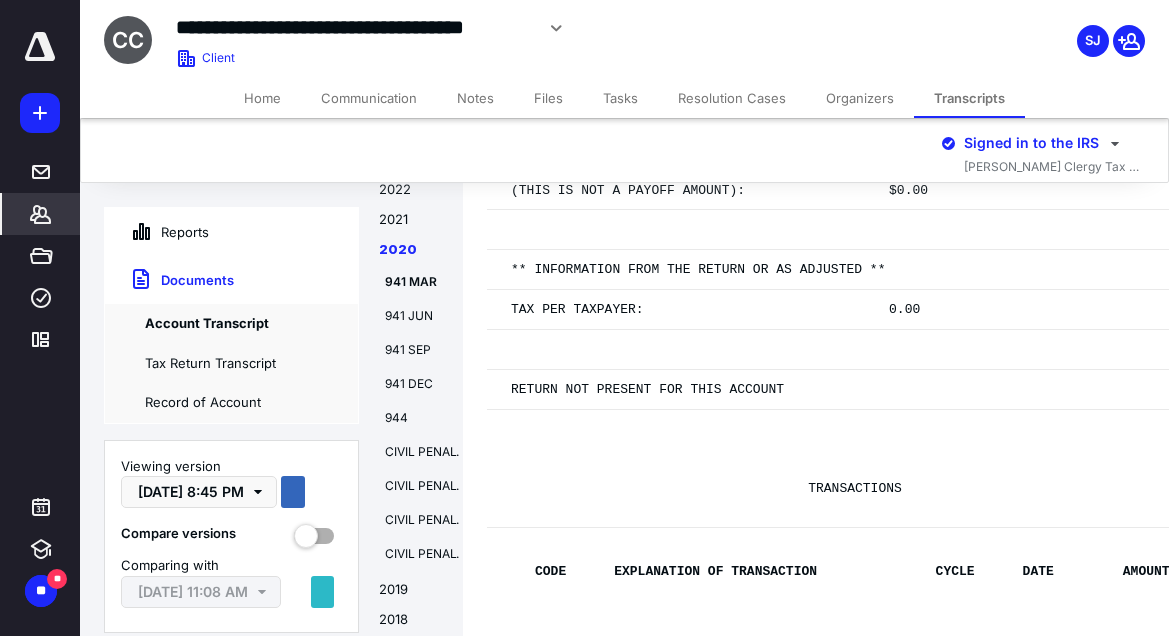 click on "CIVIL PENALTY MAR" at bounding box center [425, 452] 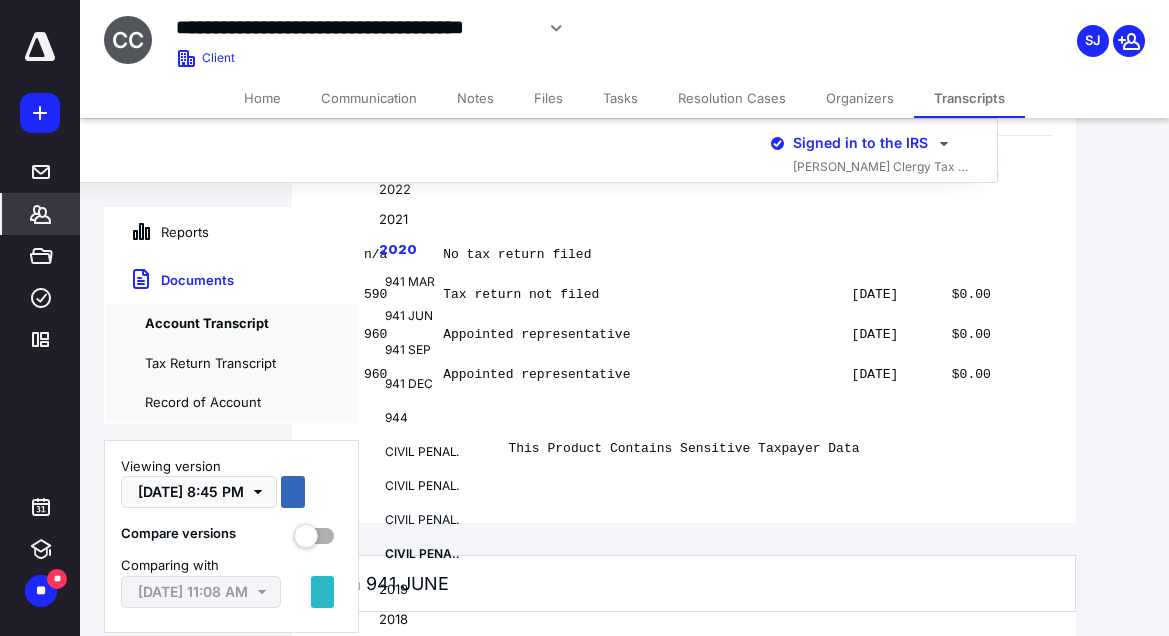 scroll, scrollTop: 59014, scrollLeft: 0, axis: vertical 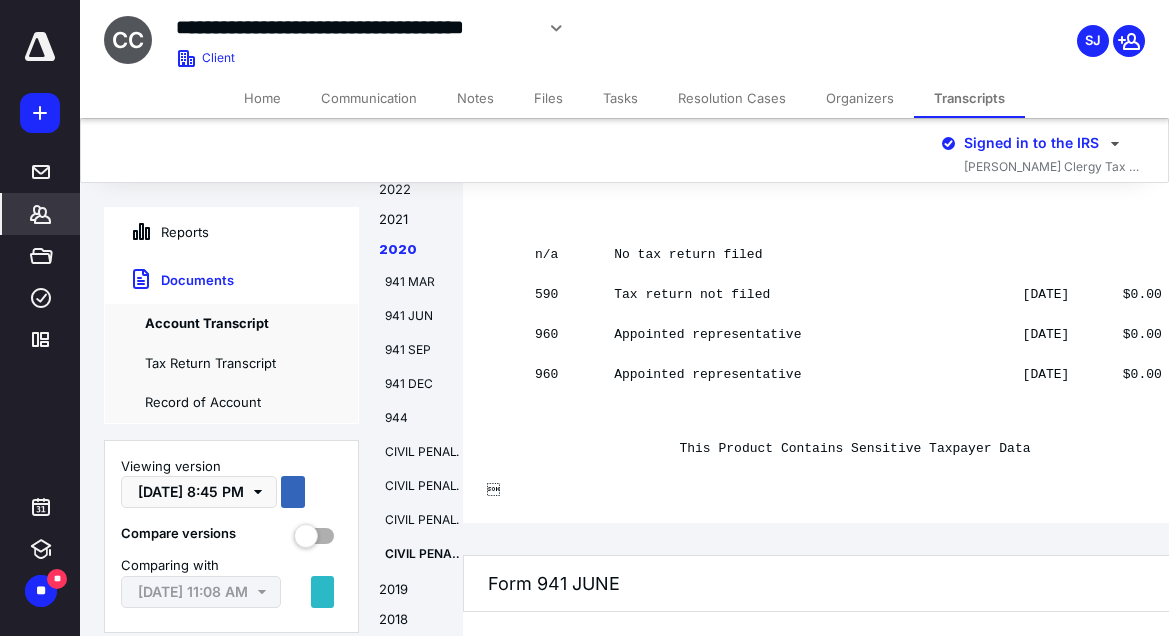 click on "941 DEC" at bounding box center (425, 384) 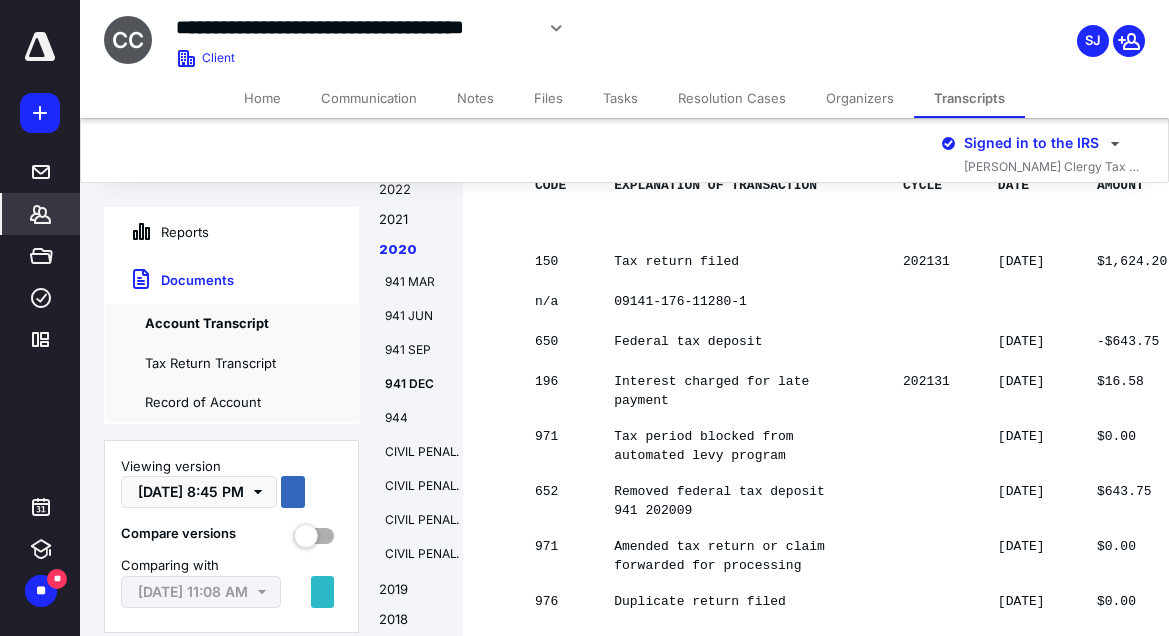 click on "2021" at bounding box center [411, 225] 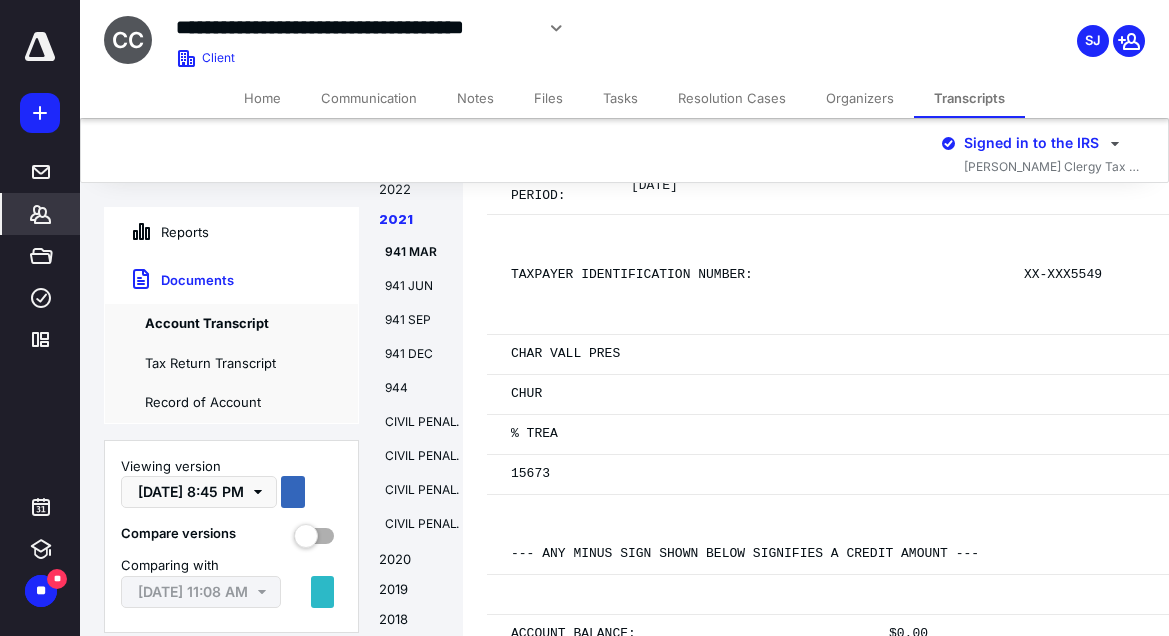 click on "CIVIL PENALTY DEC" at bounding box center (425, 524) 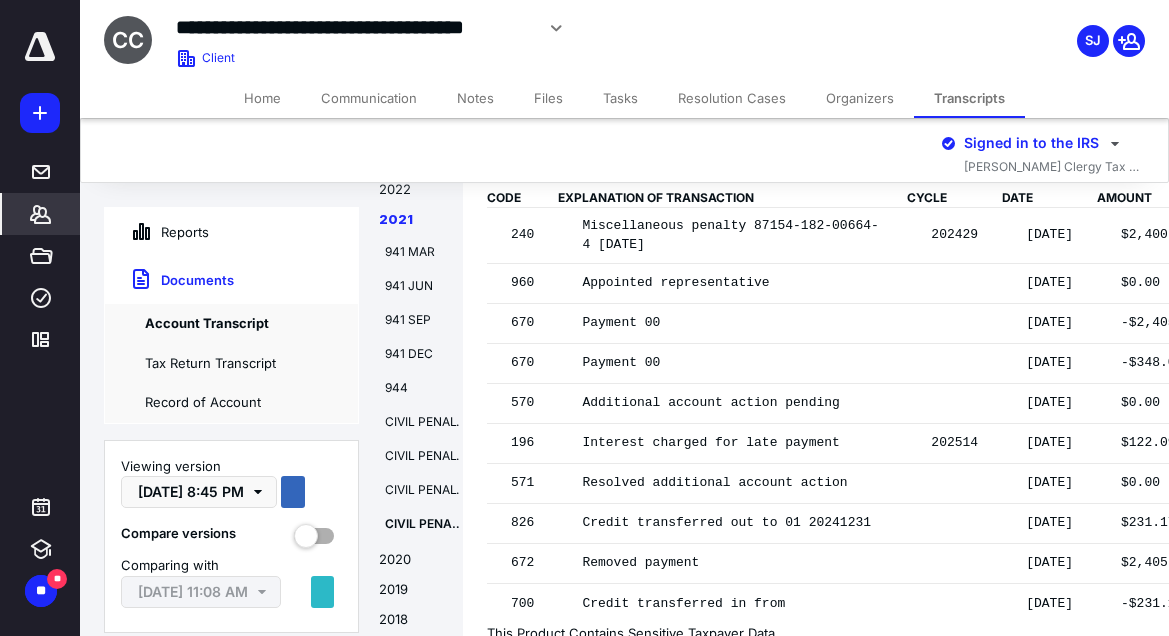 click on "CIVIL PENALTY MAR" at bounding box center (425, 422) 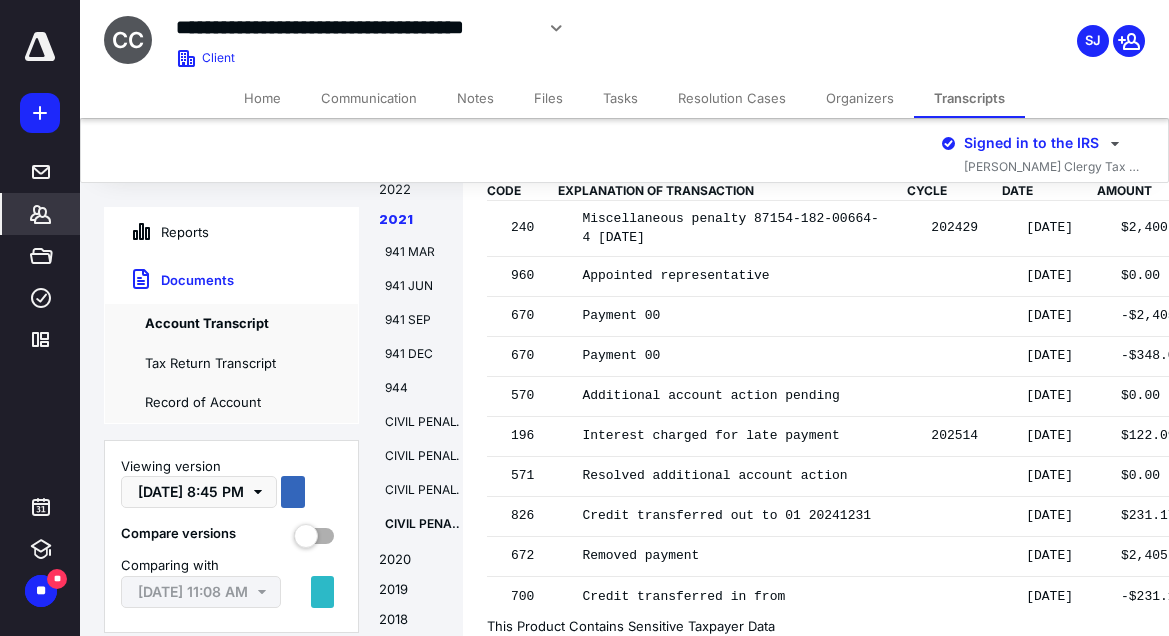 scroll, scrollTop: 45019, scrollLeft: 0, axis: vertical 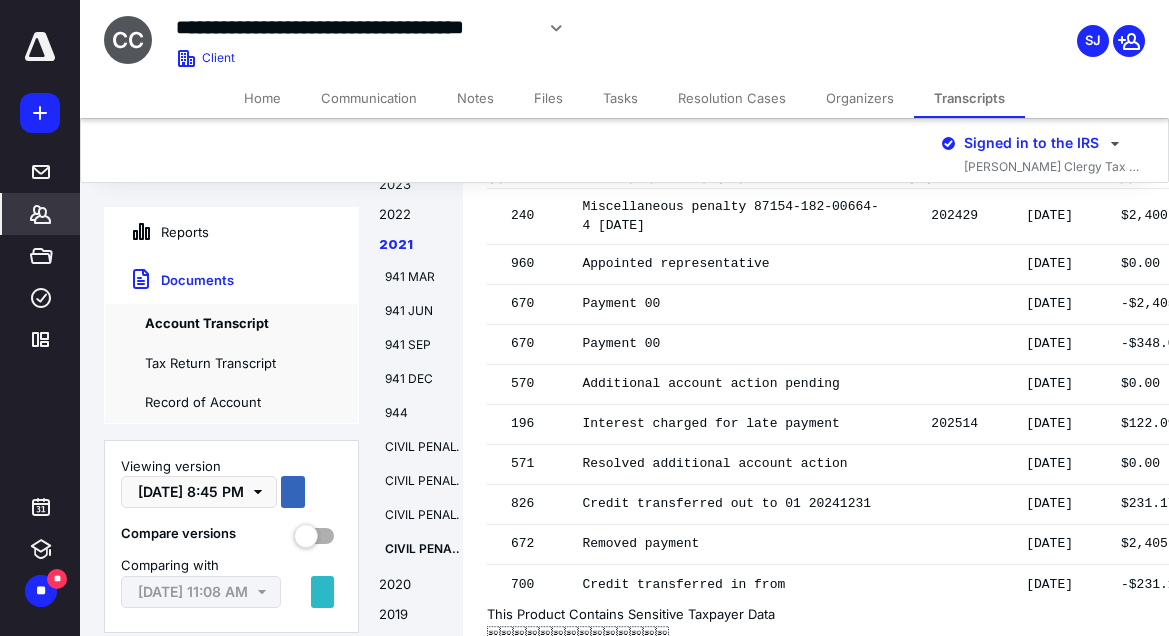 click on "2022" at bounding box center [411, 220] 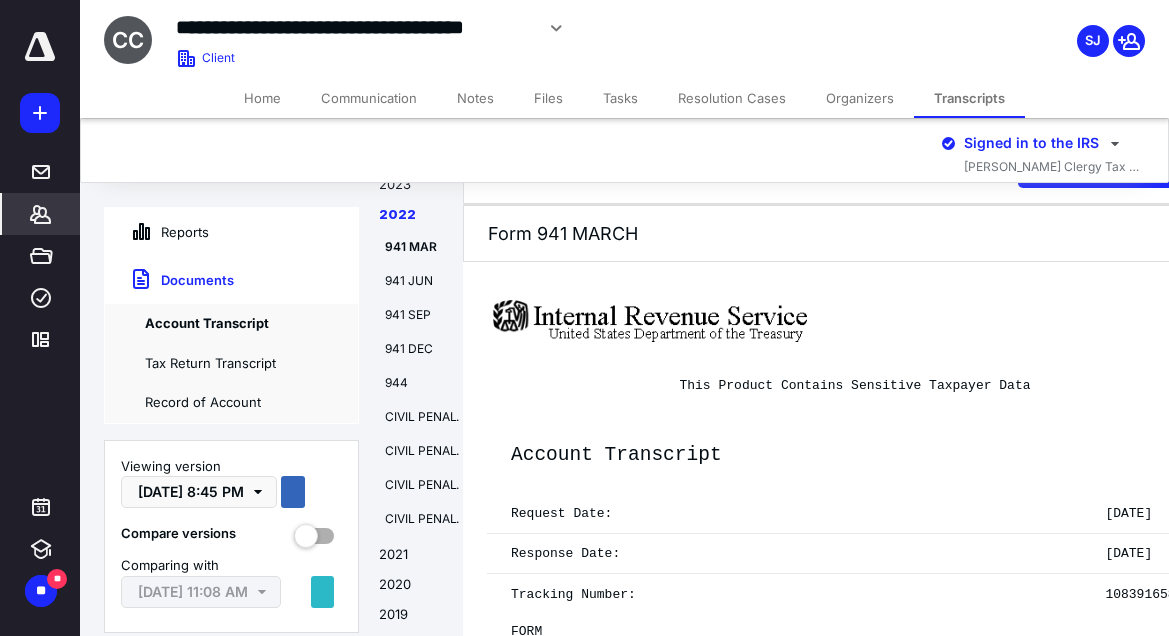 click on "CIVIL PENALTY MAR" at bounding box center [425, 417] 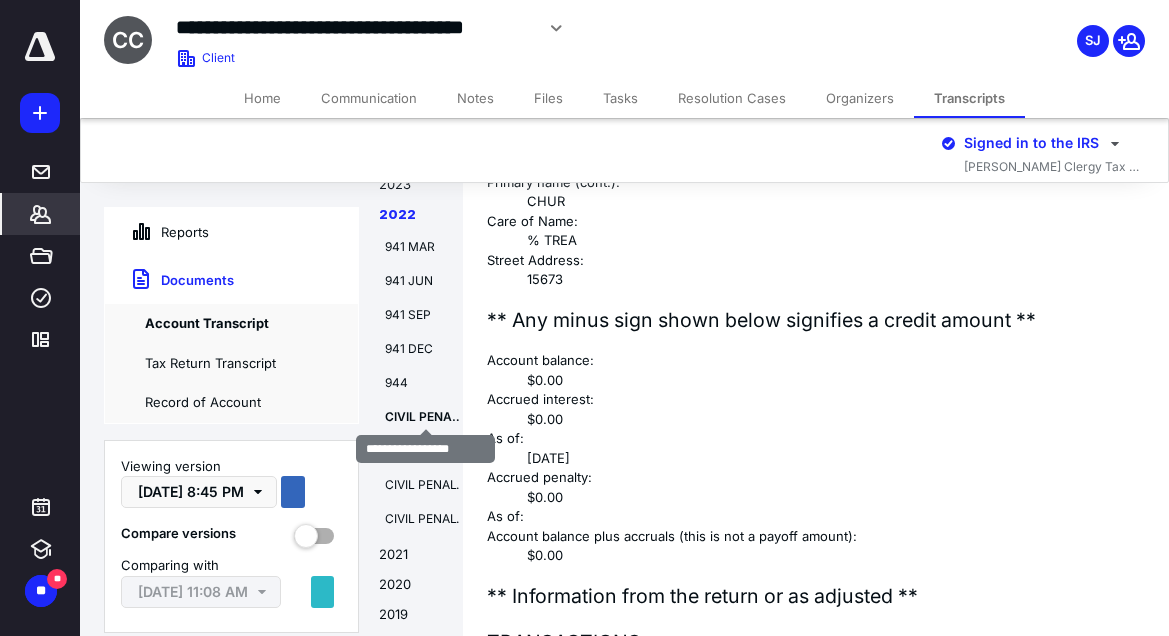 click on "CIVIL PENALTY MAR" at bounding box center [425, 417] 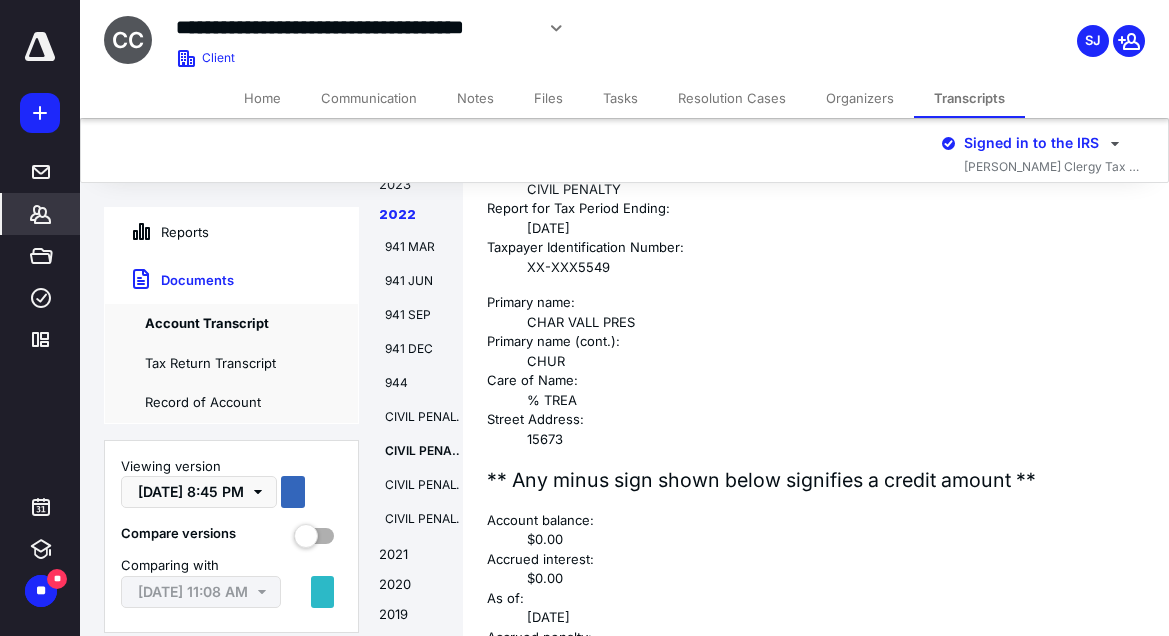 scroll, scrollTop: 28390, scrollLeft: 0, axis: vertical 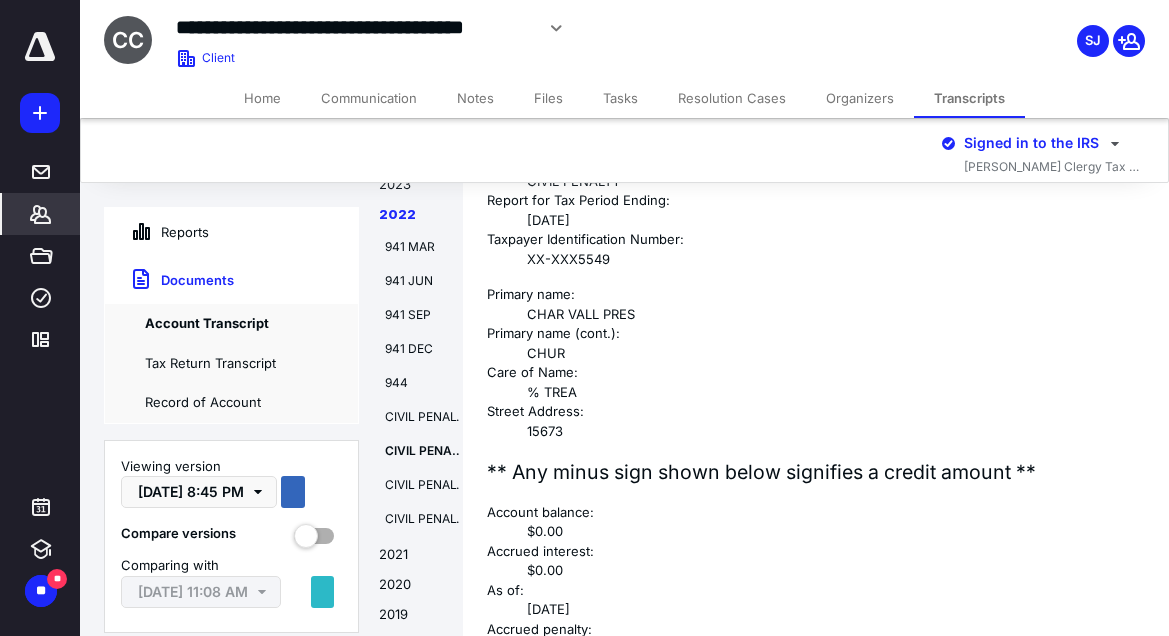 click on "Reports" at bounding box center (231, 232) 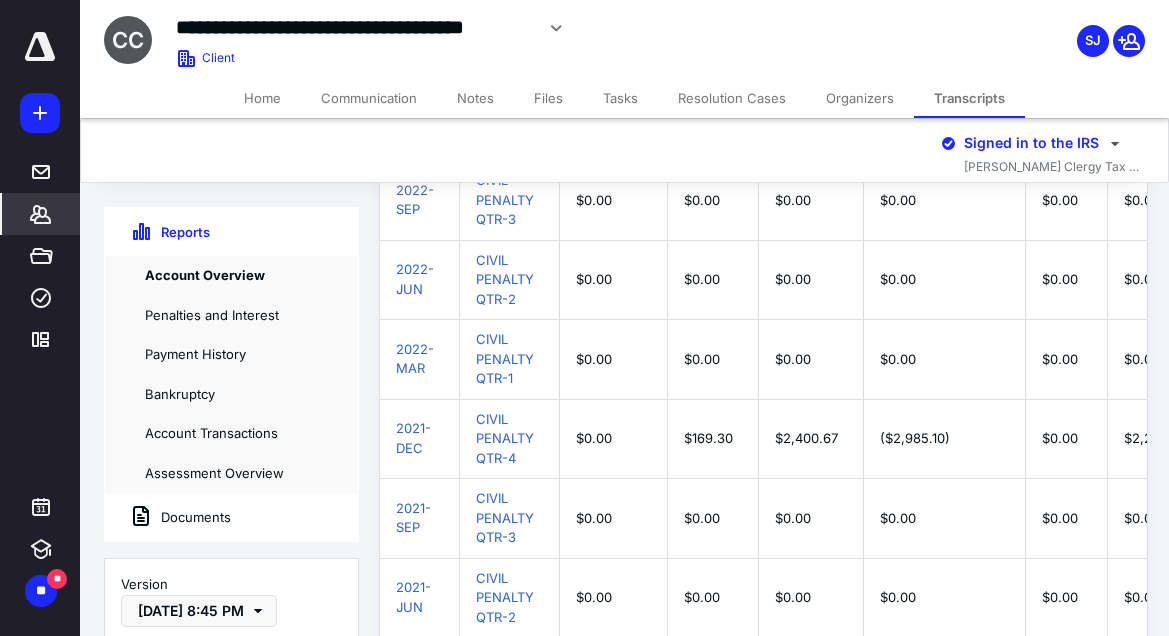 scroll, scrollTop: 3088, scrollLeft: 0, axis: vertical 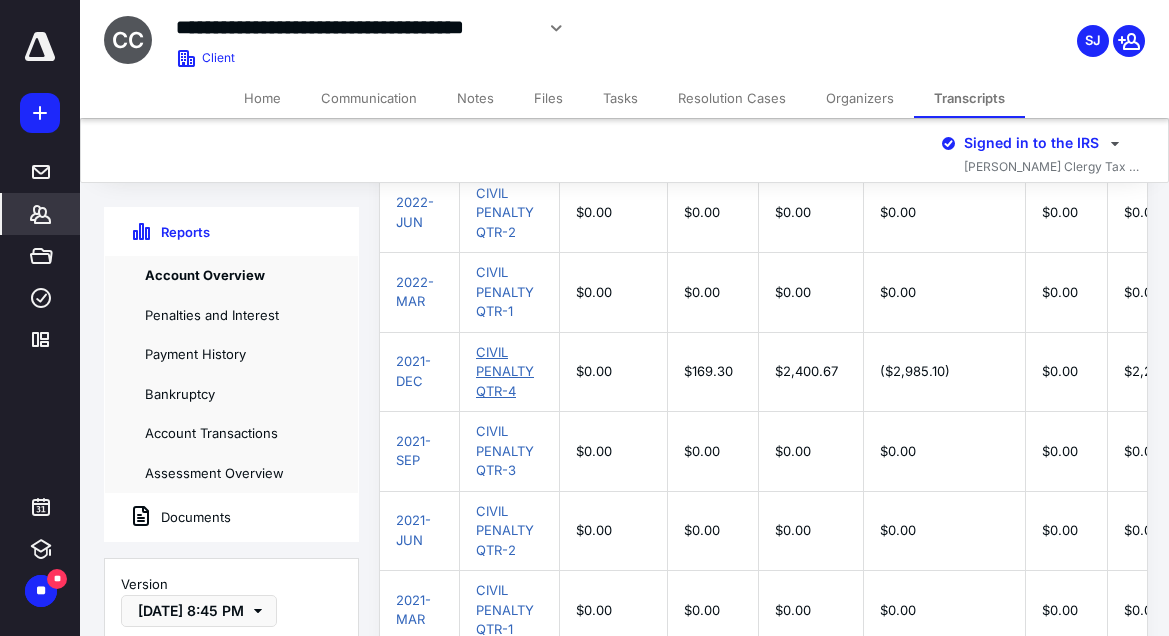 click on "CIVIL PENALTY QTR-4" at bounding box center [505, 371] 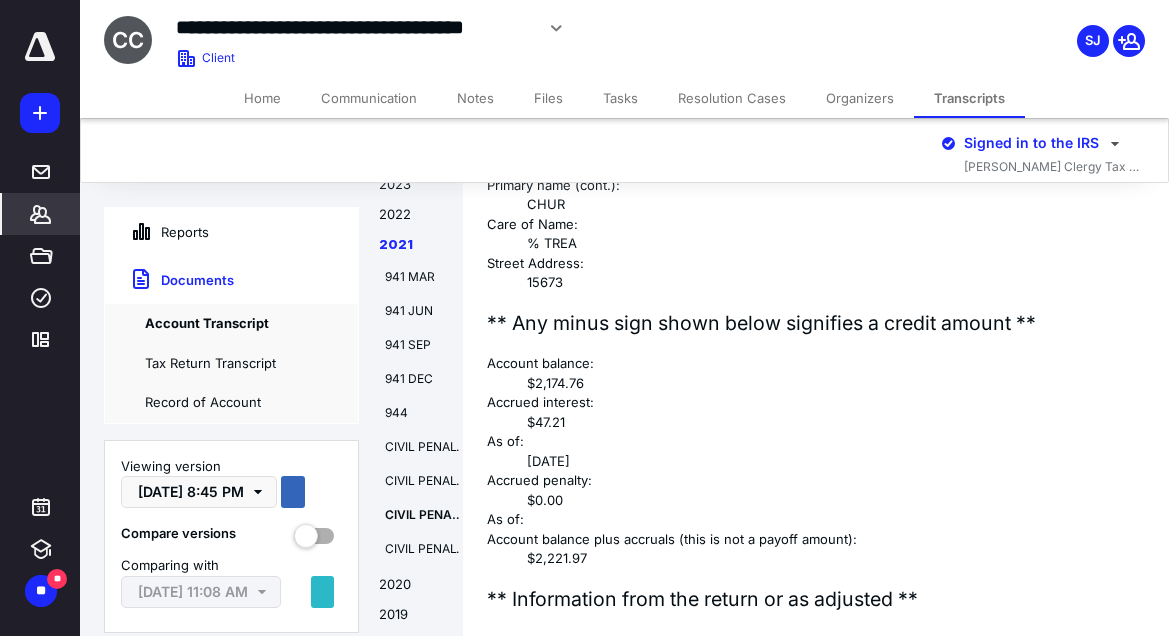 scroll, scrollTop: 44407, scrollLeft: 0, axis: vertical 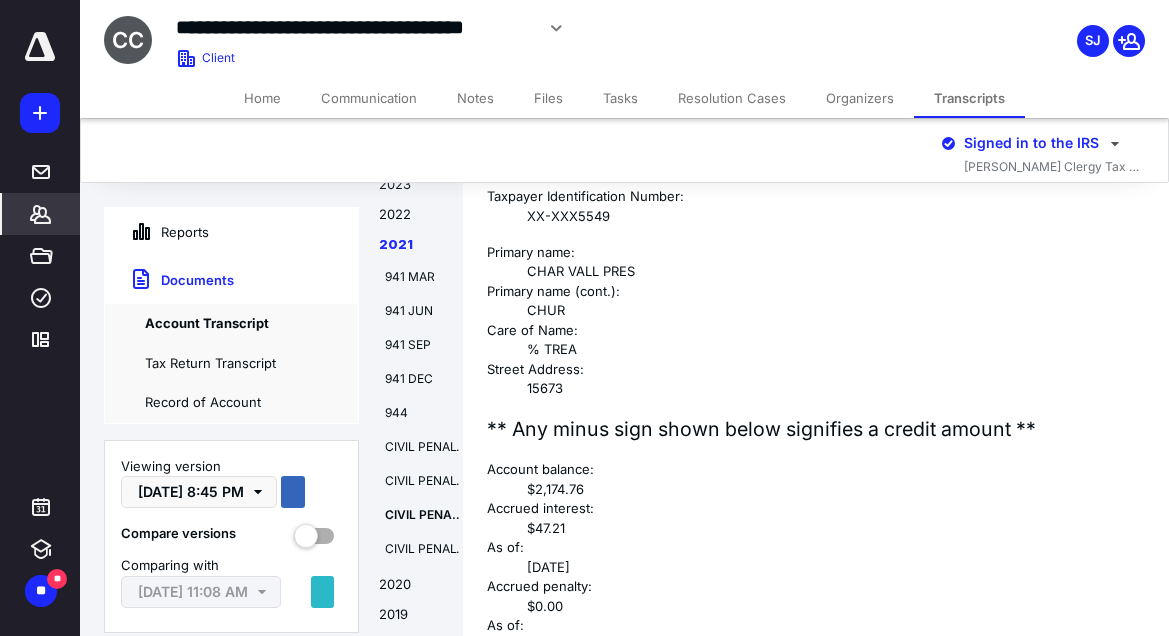 click on "Home" at bounding box center [262, 98] 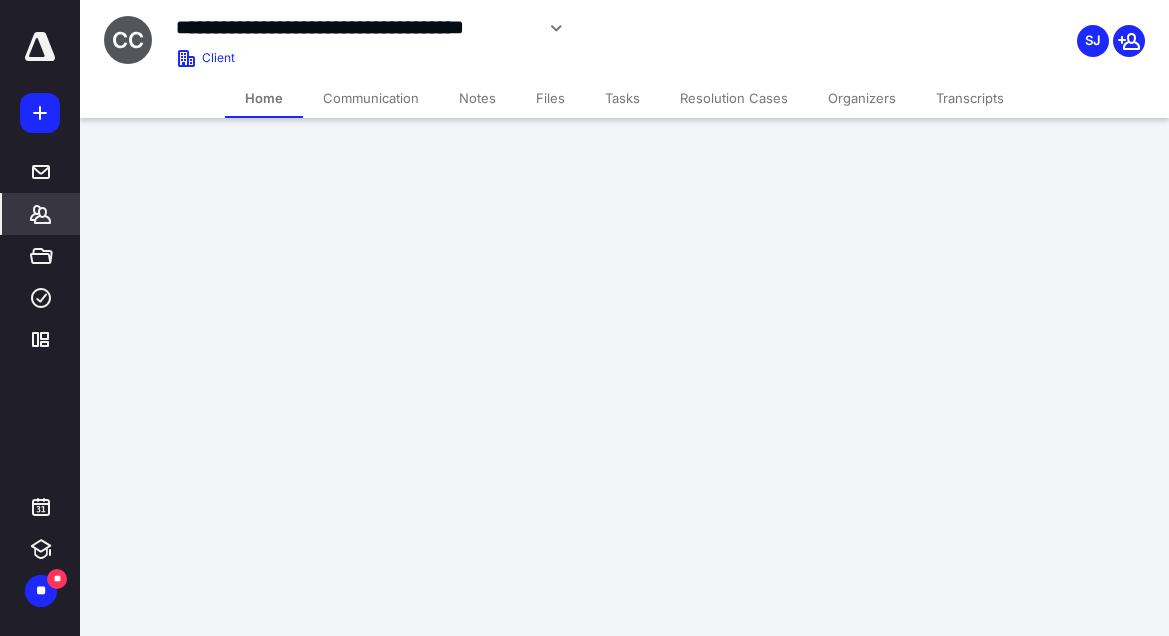scroll, scrollTop: 0, scrollLeft: 0, axis: both 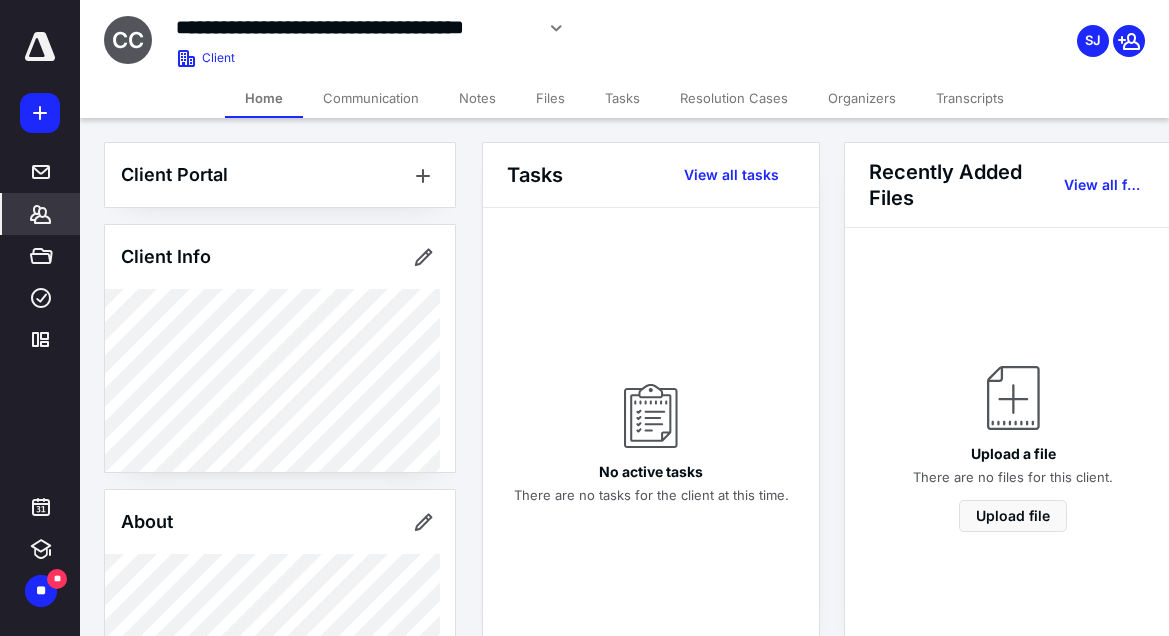 click on "Resolution Cases" at bounding box center [734, 98] 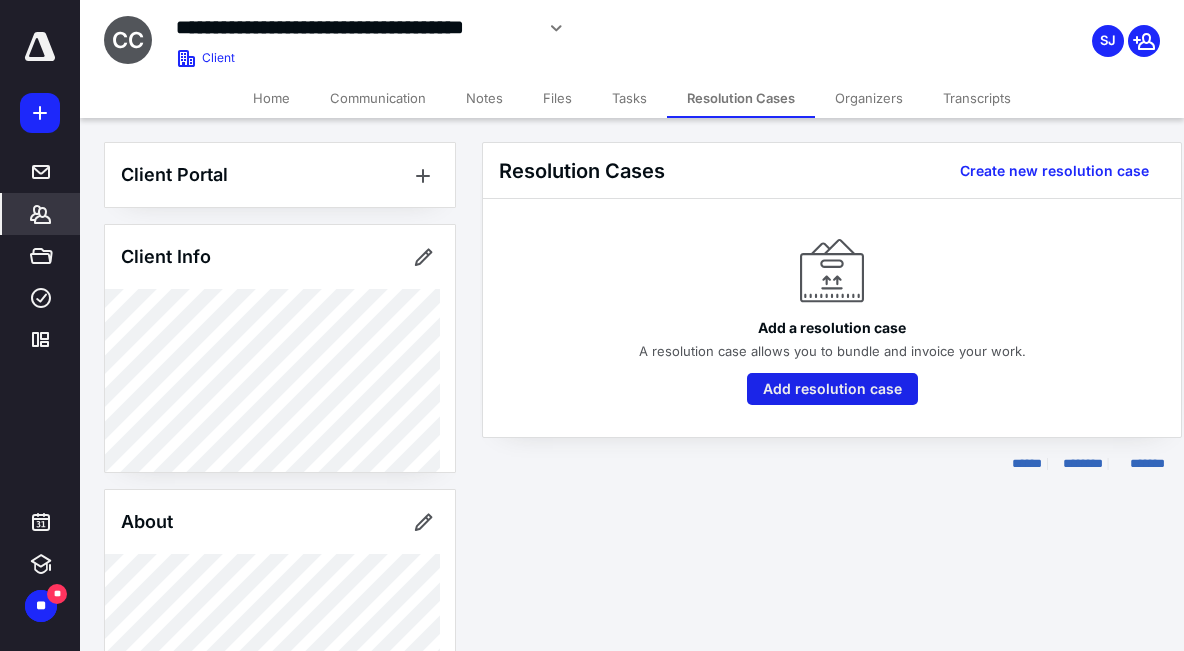click on "Add resolution case" at bounding box center [832, 389] 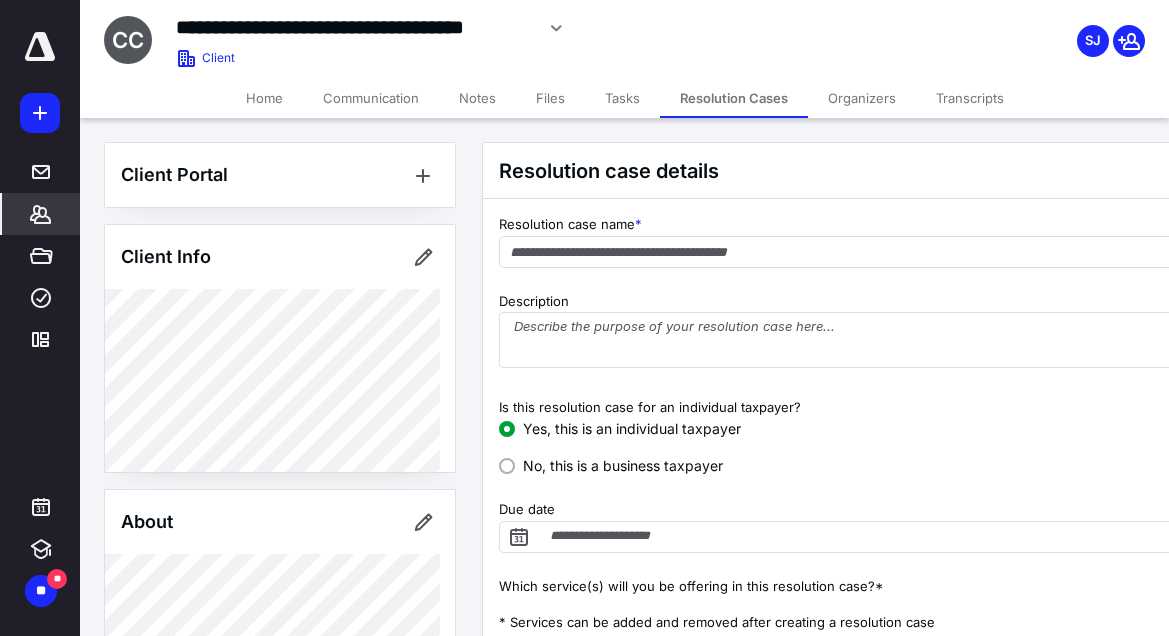 radio on "false" 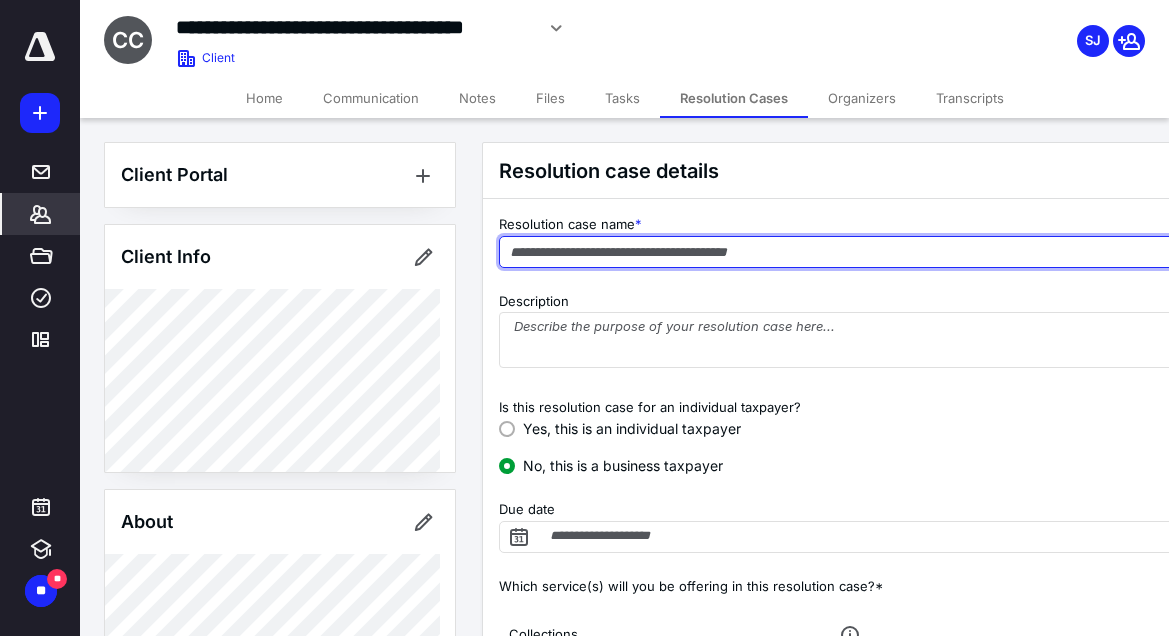 click at bounding box center [862, 252] 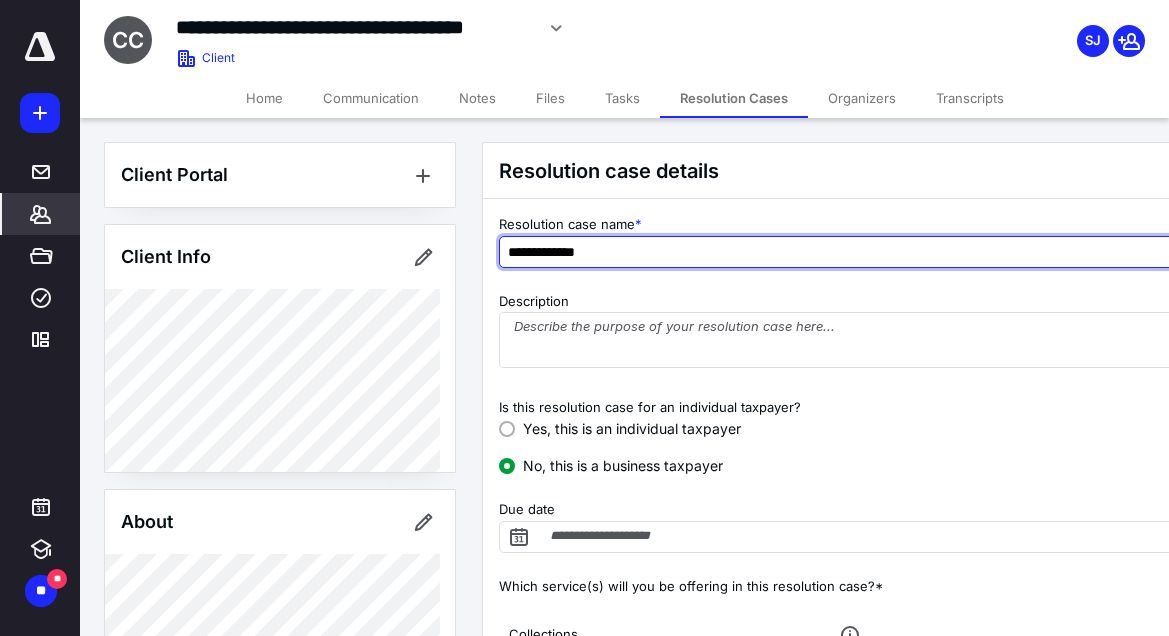 type on "**********" 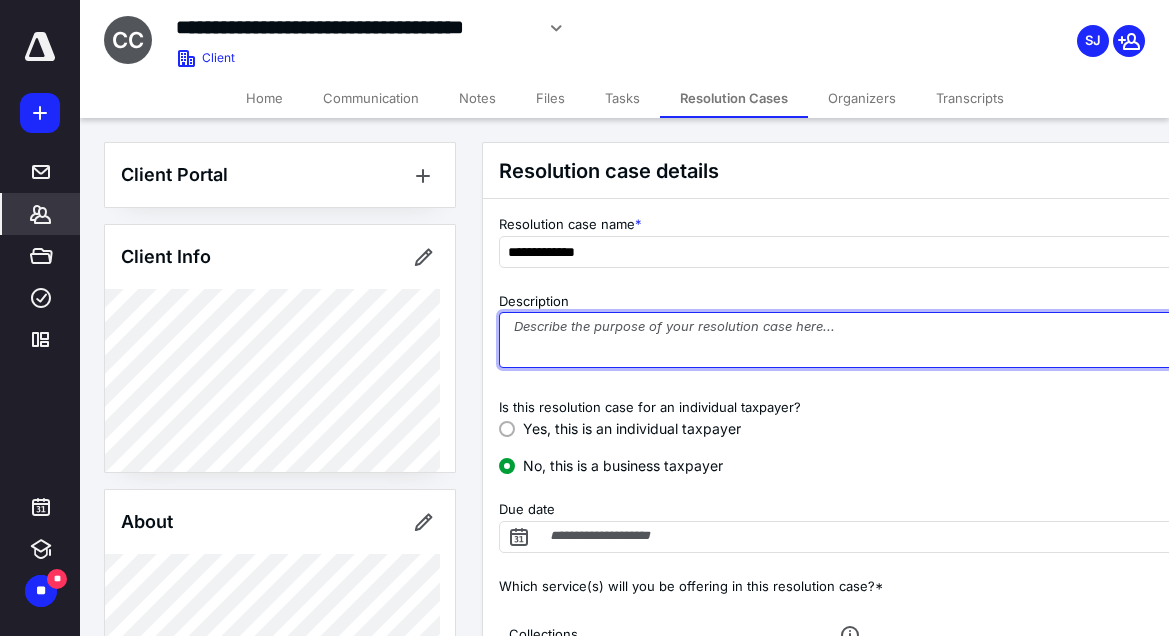 click on "Description" at bounding box center [862, 340] 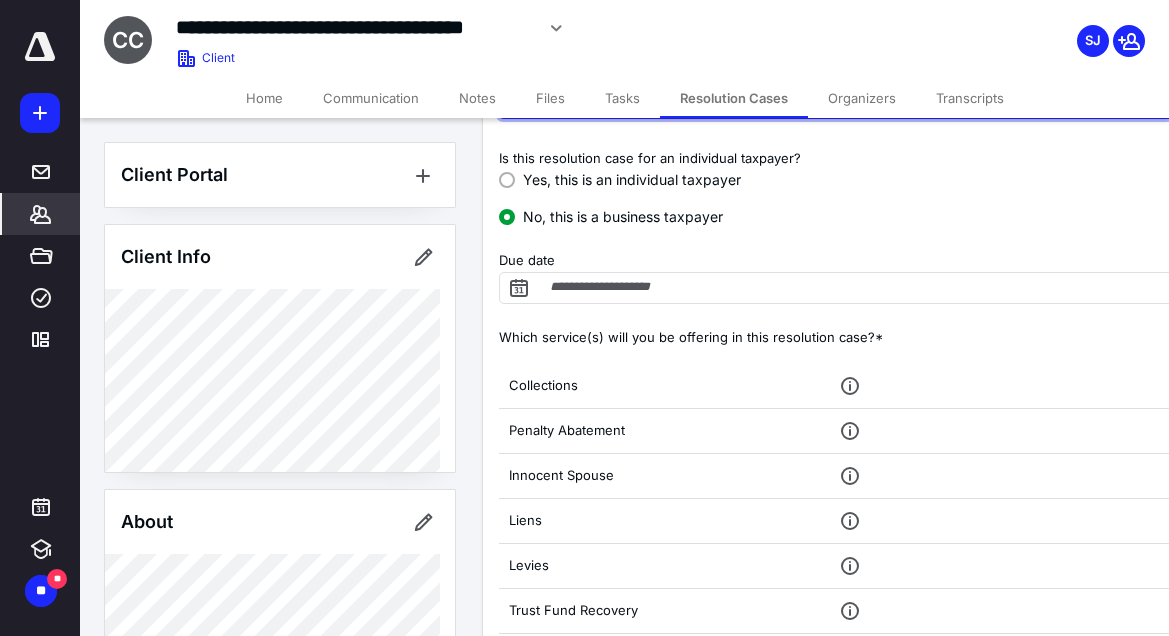 scroll, scrollTop: 376, scrollLeft: 0, axis: vertical 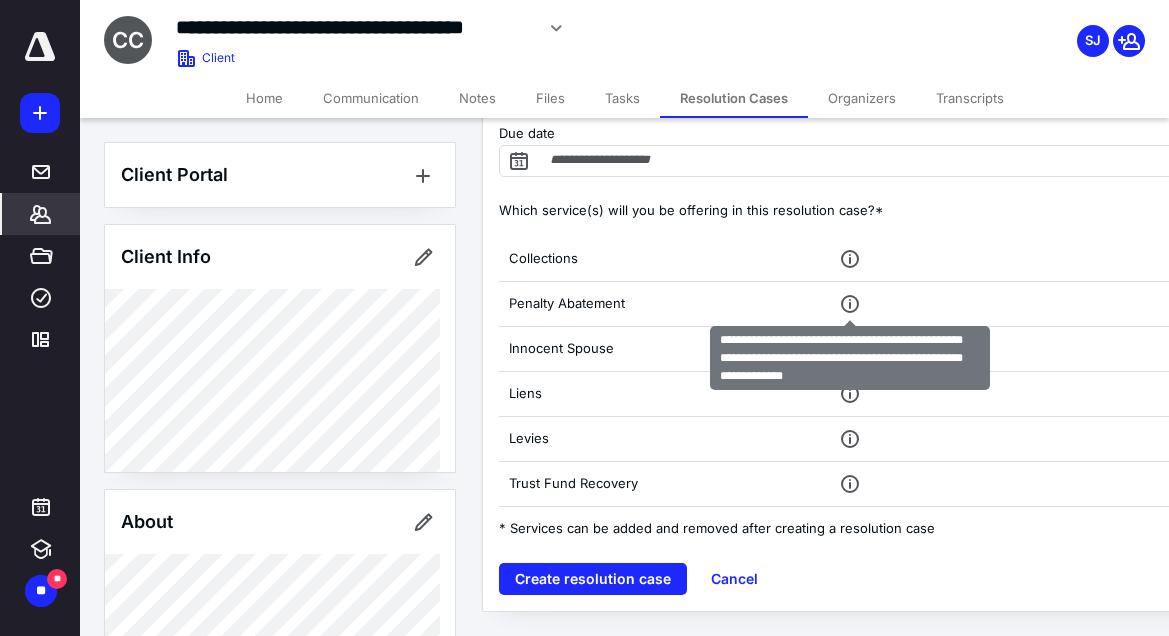 type on "941/W2 Civil Penalties" 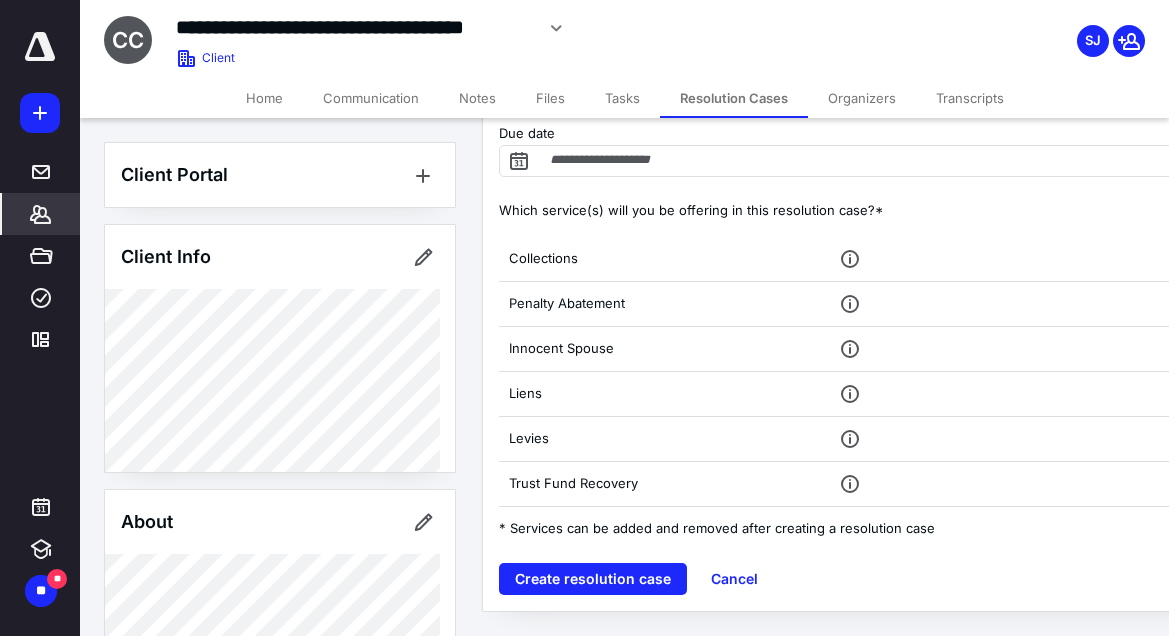click on "Penalty Abatement" at bounding box center [567, 304] 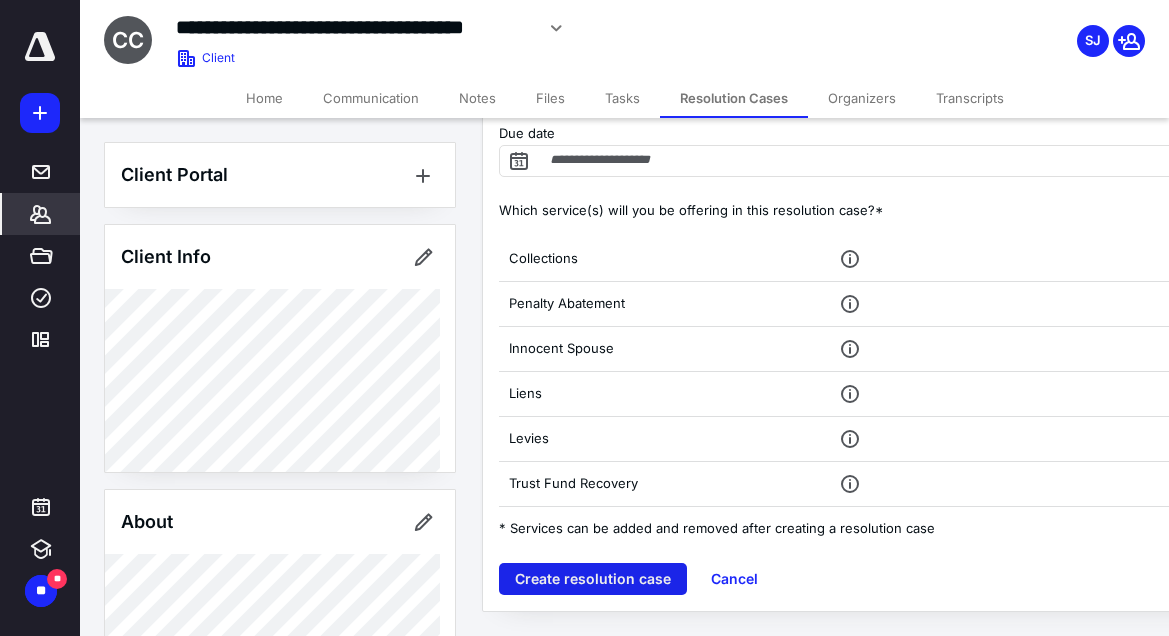 click on "Create resolution case" at bounding box center (593, 579) 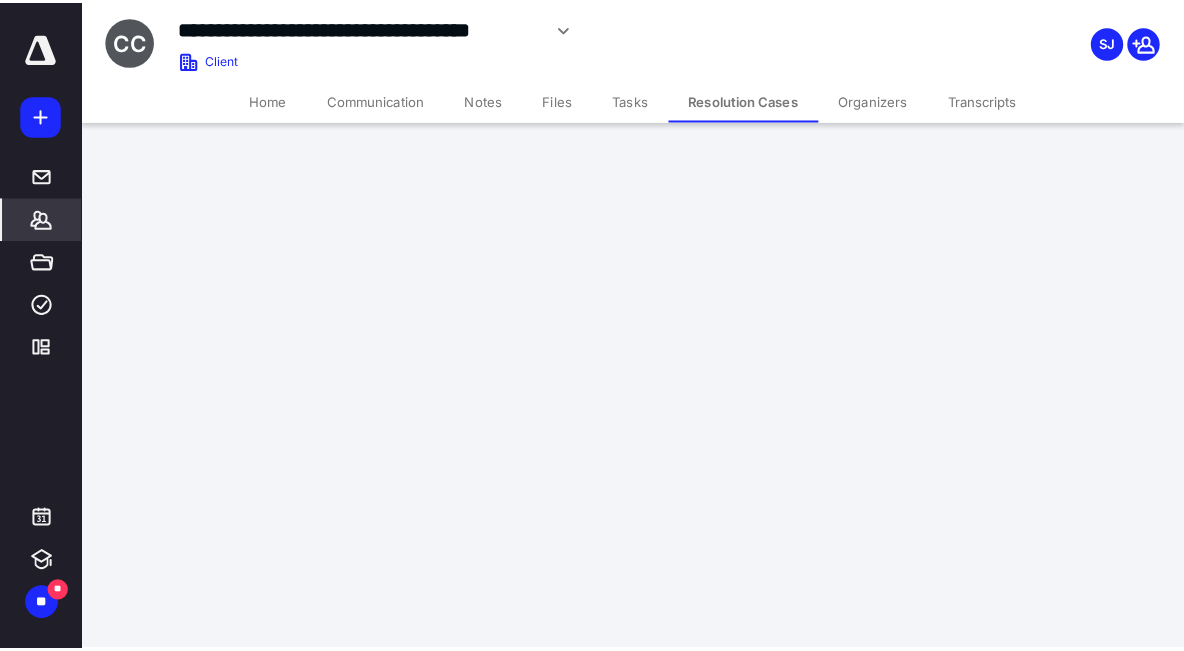 scroll, scrollTop: 0, scrollLeft: 0, axis: both 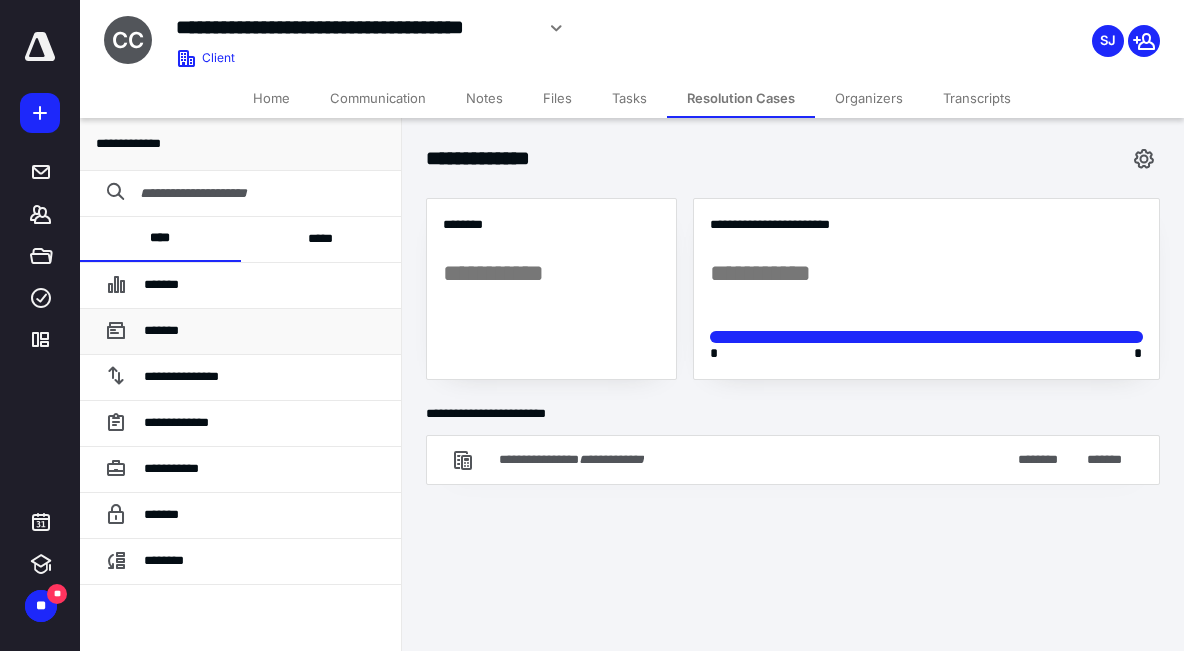 click on "*******" at bounding box center (264, 331) 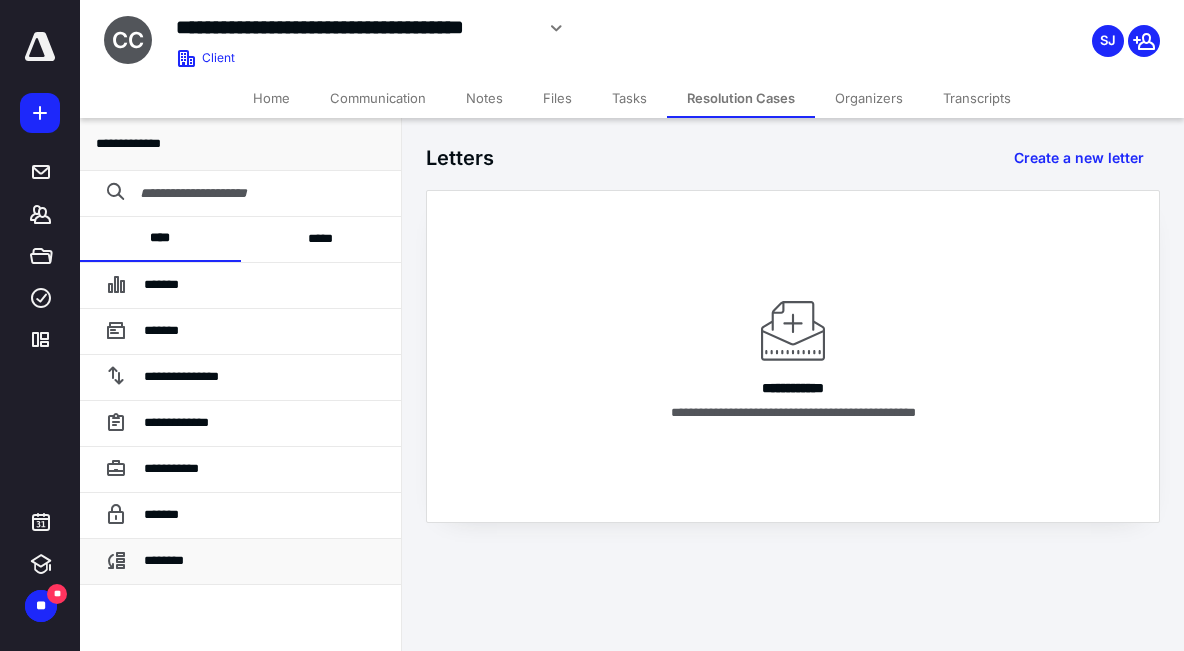 click on "********" at bounding box center [240, 562] 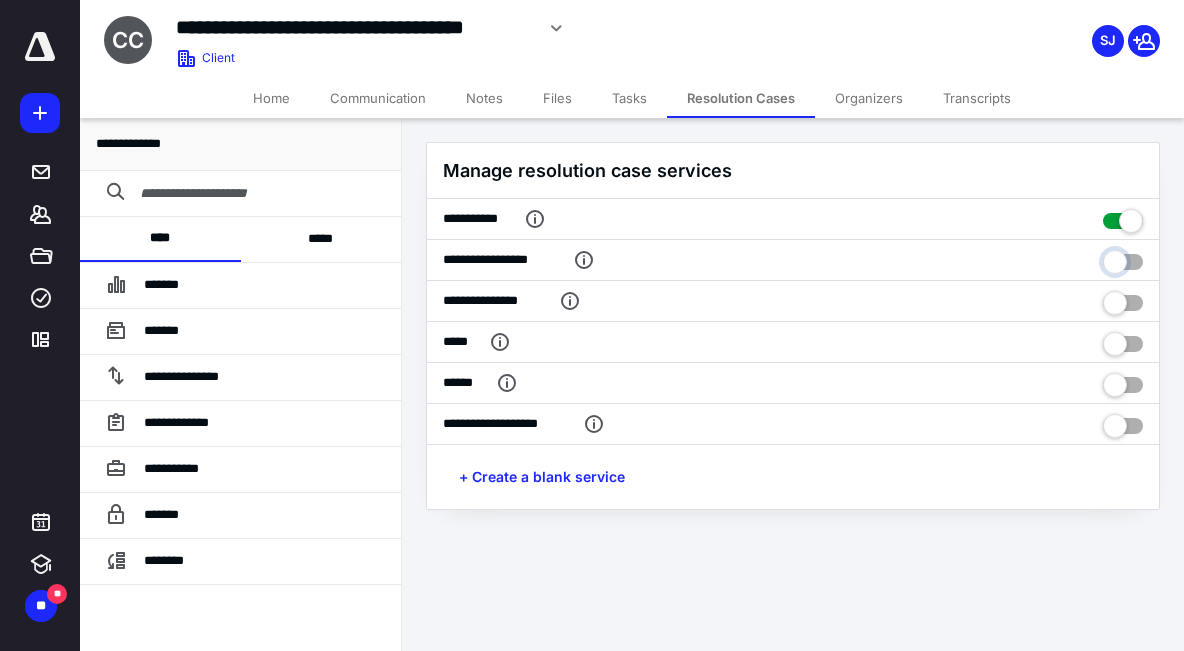 click at bounding box center (1123, 257) 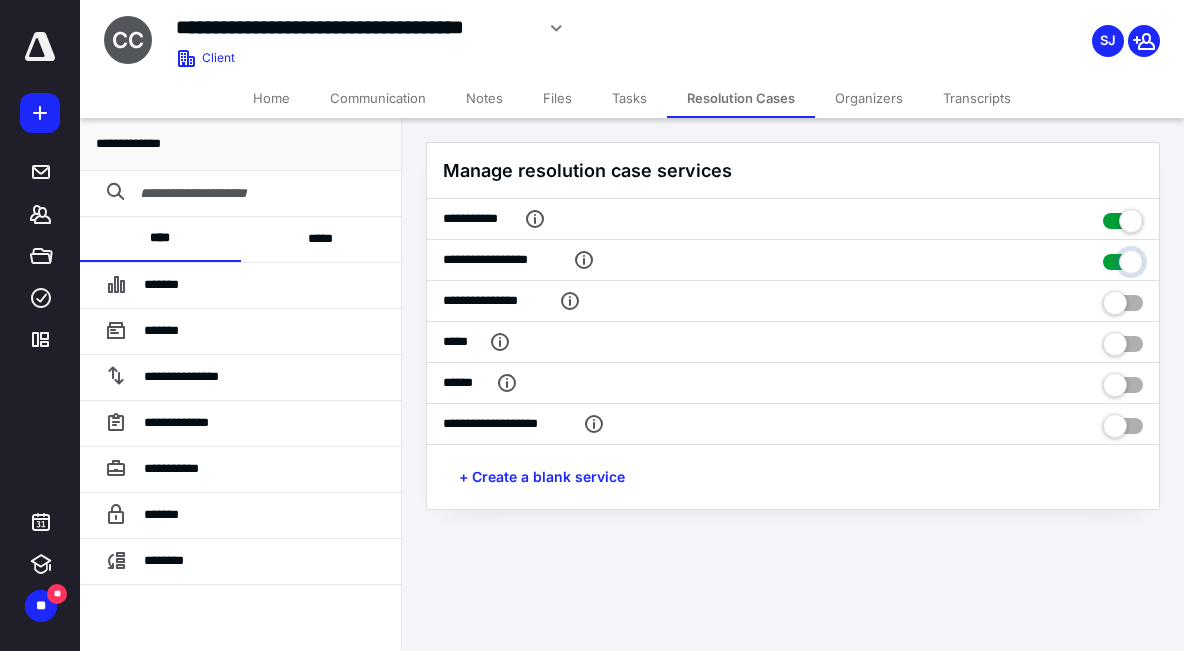 checkbox on "****" 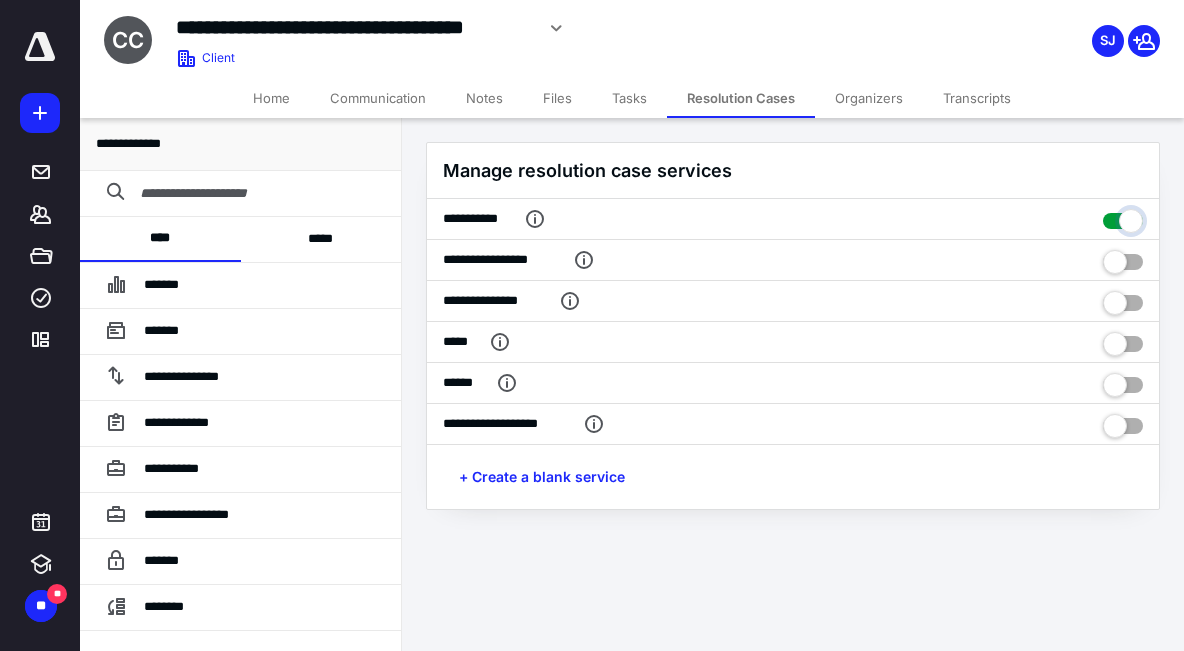 click at bounding box center [1123, 216] 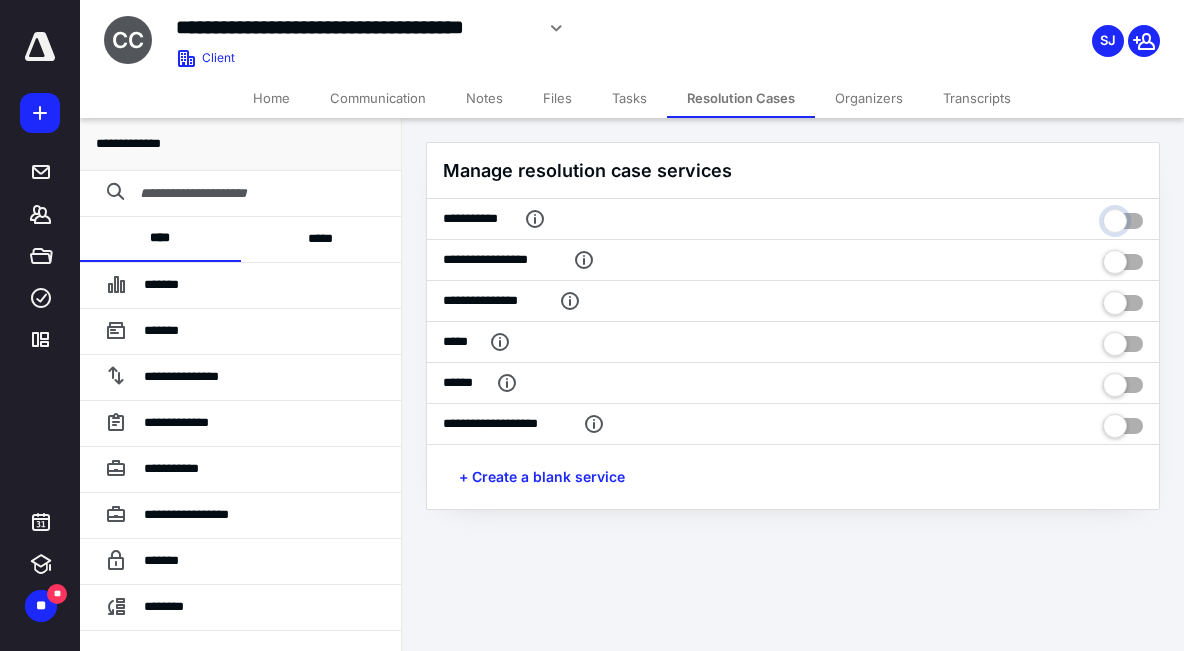 checkbox on "*****" 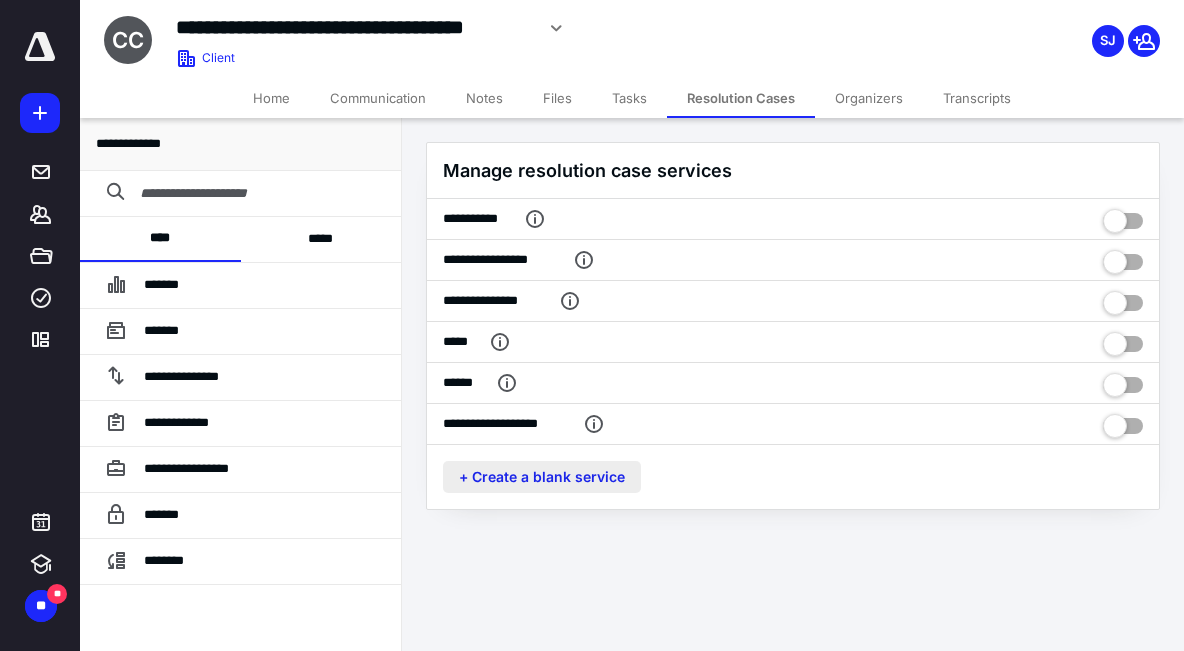 click on "+ Create a blank service" at bounding box center [542, 477] 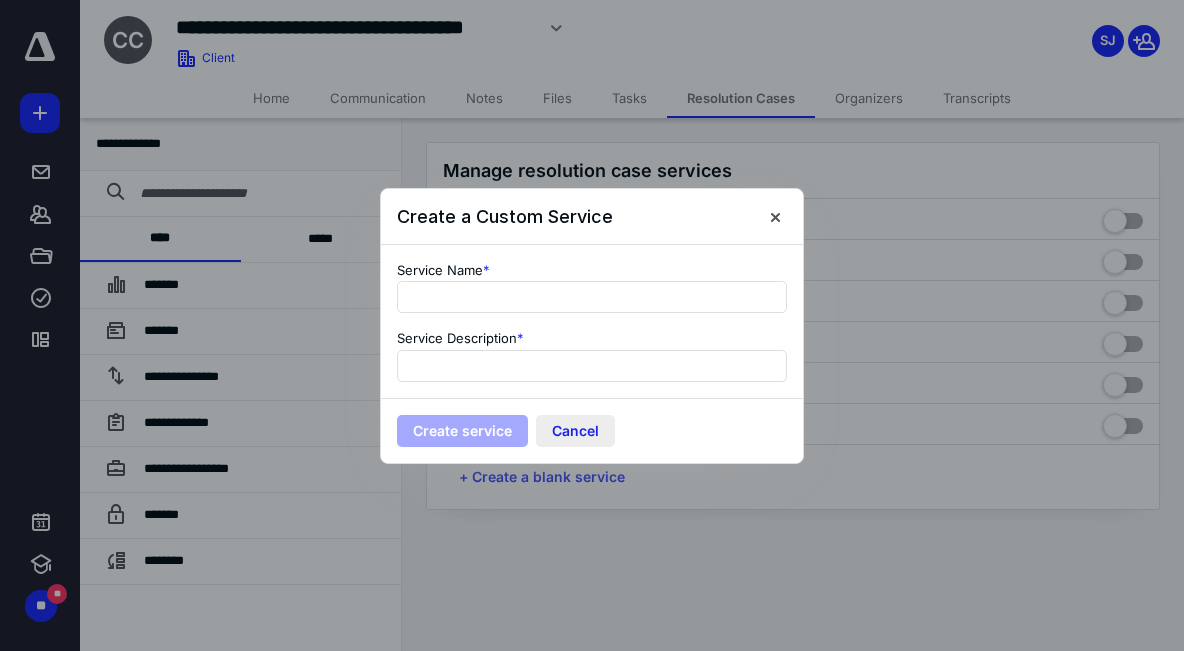 click on "Cancel" at bounding box center (575, 431) 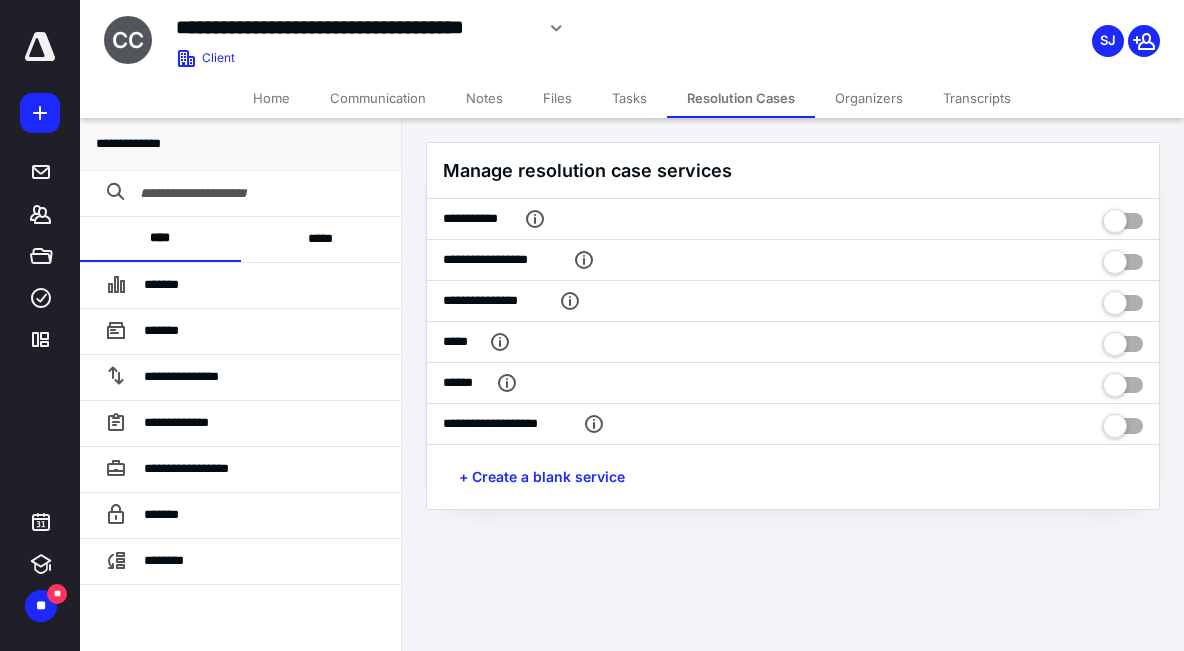 click on "*****" at bounding box center [321, 239] 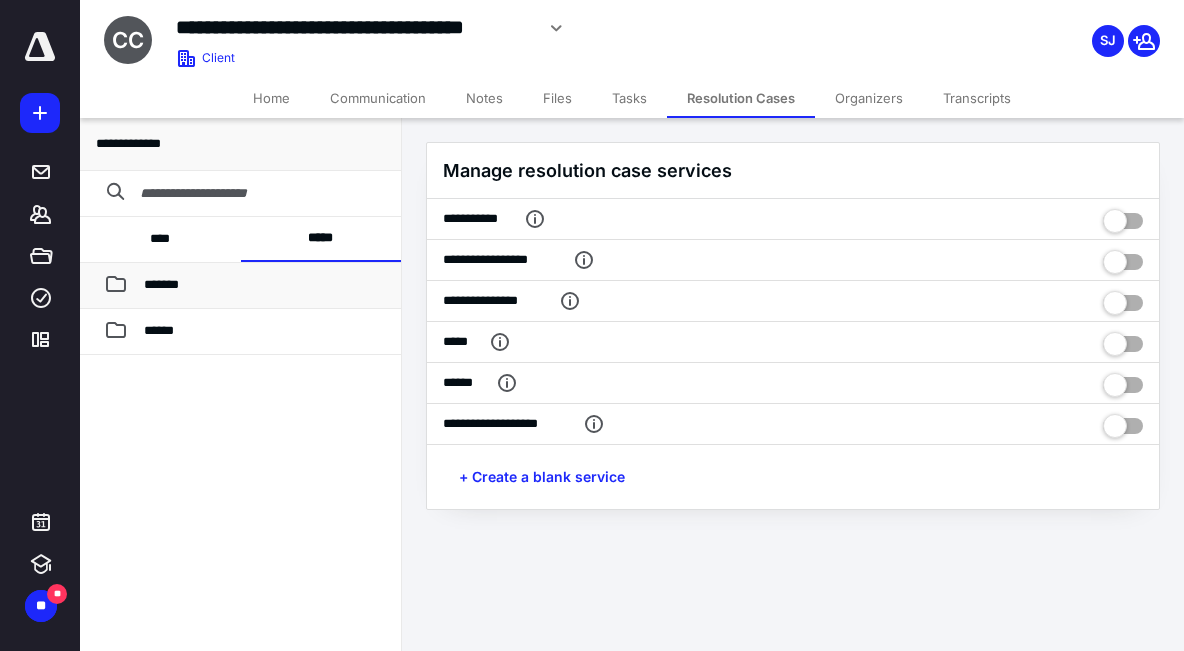 click on "*******" at bounding box center [240, 286] 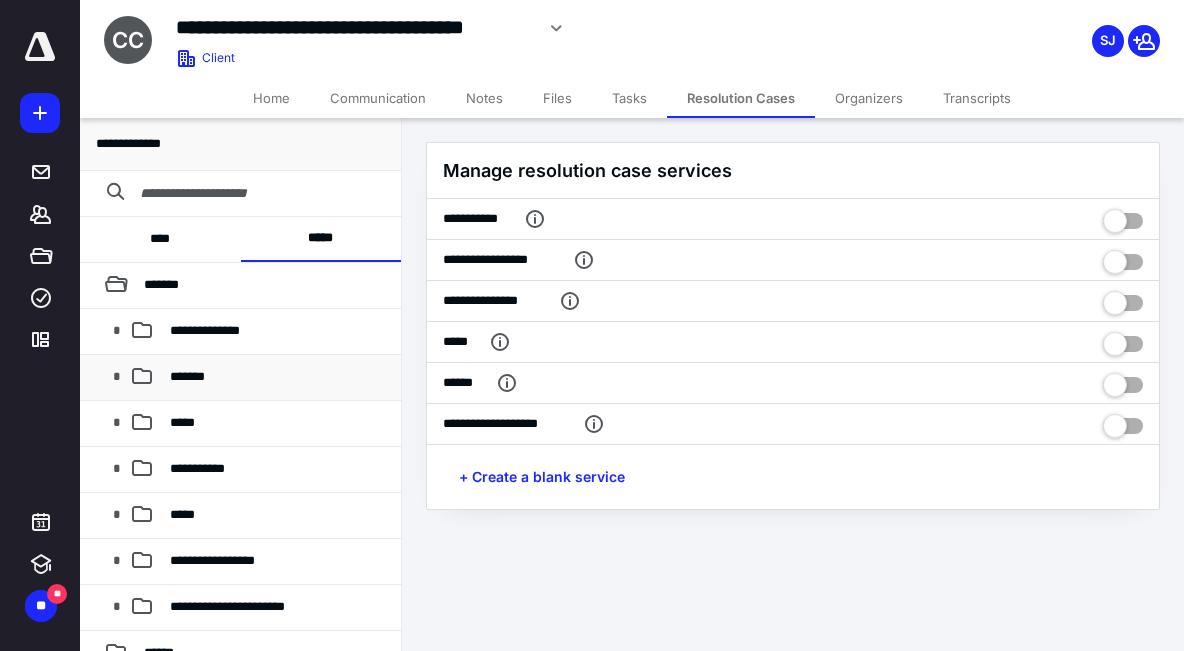 scroll, scrollTop: 25, scrollLeft: 0, axis: vertical 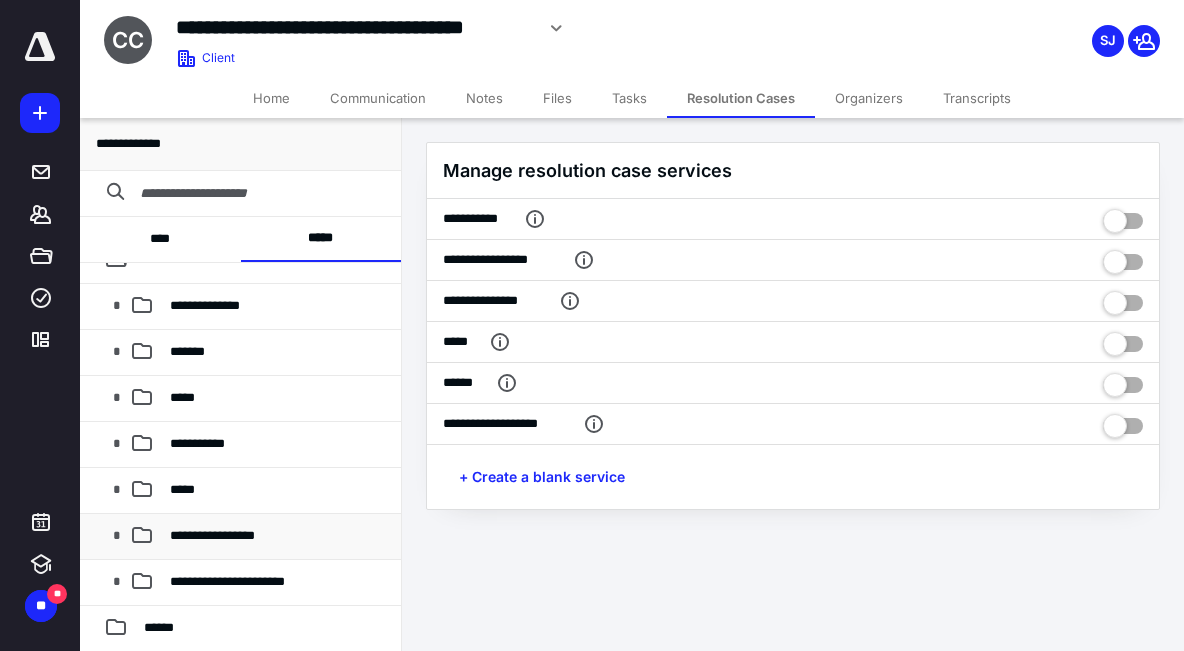 click on "**********" at bounding box center (240, 537) 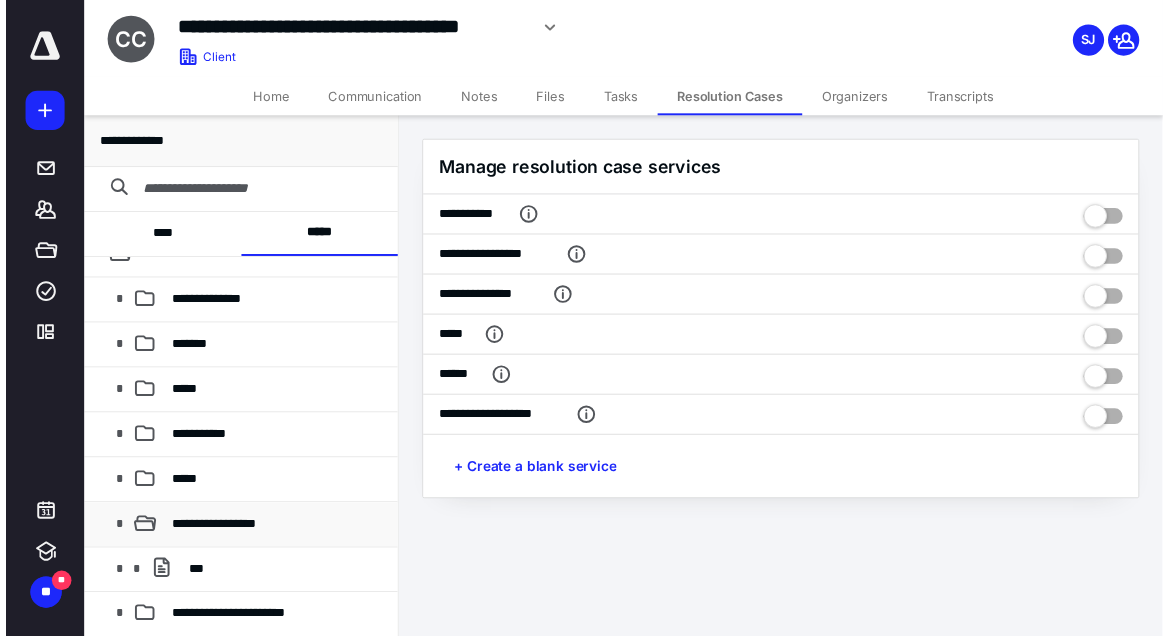 scroll, scrollTop: 71, scrollLeft: 0, axis: vertical 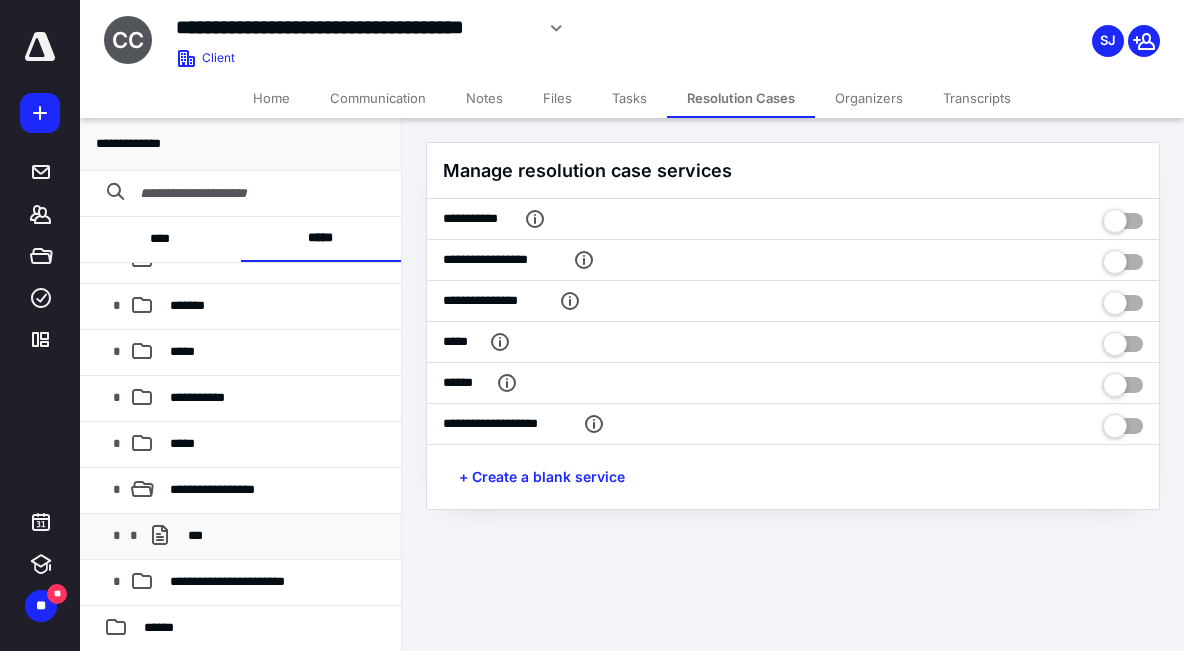 click on "***" at bounding box center [195, 535] 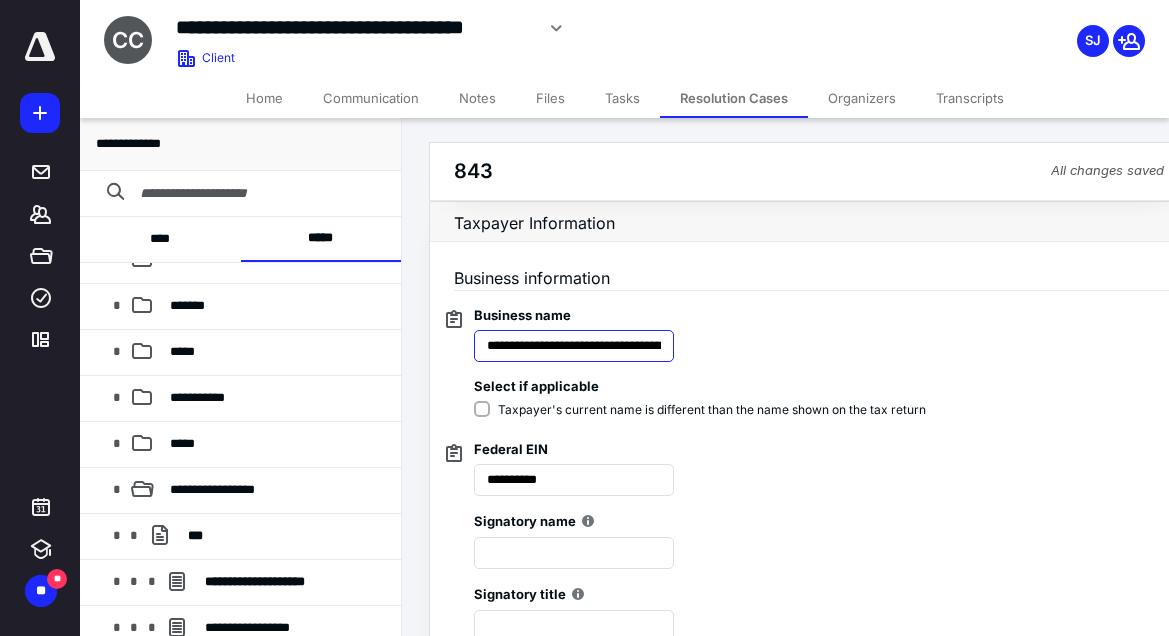 scroll, scrollTop: 0, scrollLeft: 52, axis: horizontal 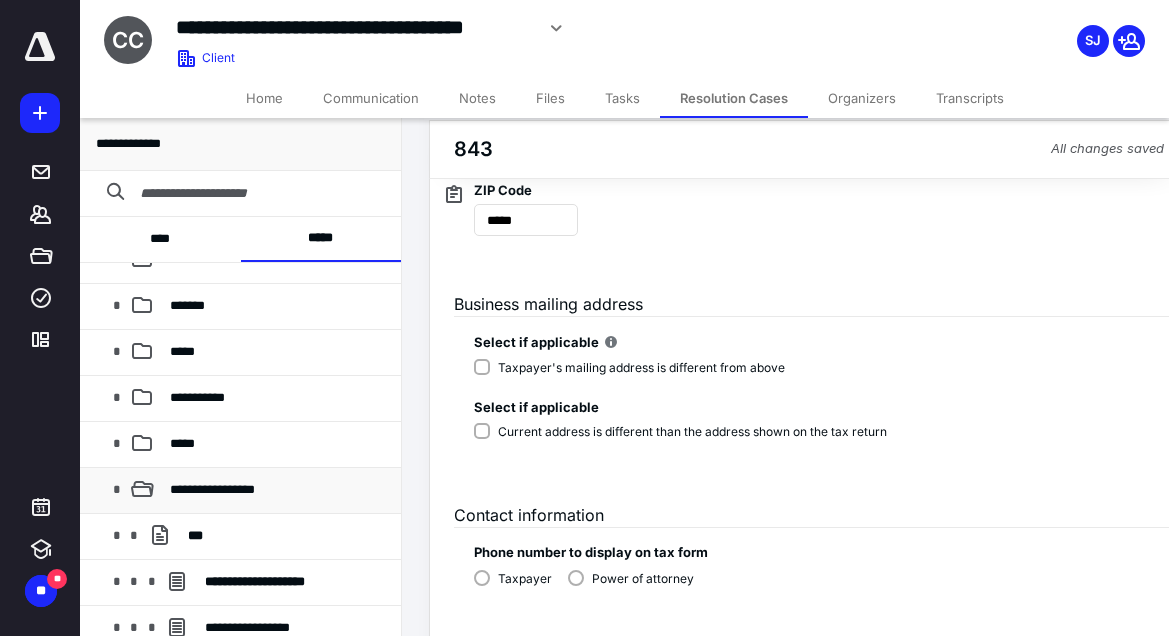 click on "**********" at bounding box center (212, 489) 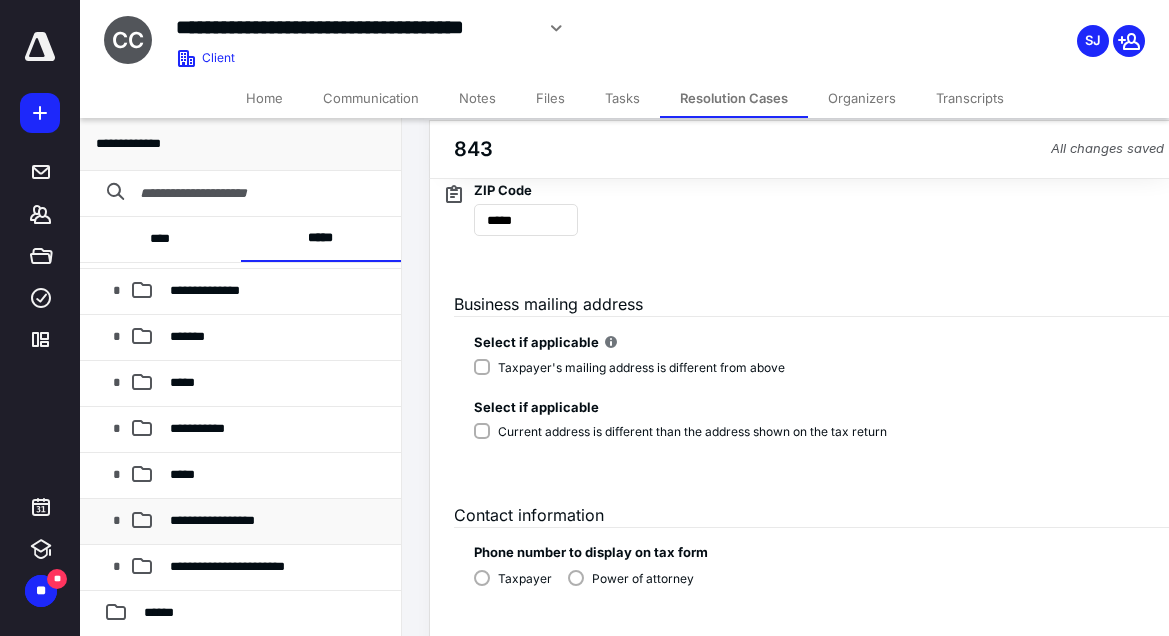 scroll, scrollTop: 939, scrollLeft: 0, axis: vertical 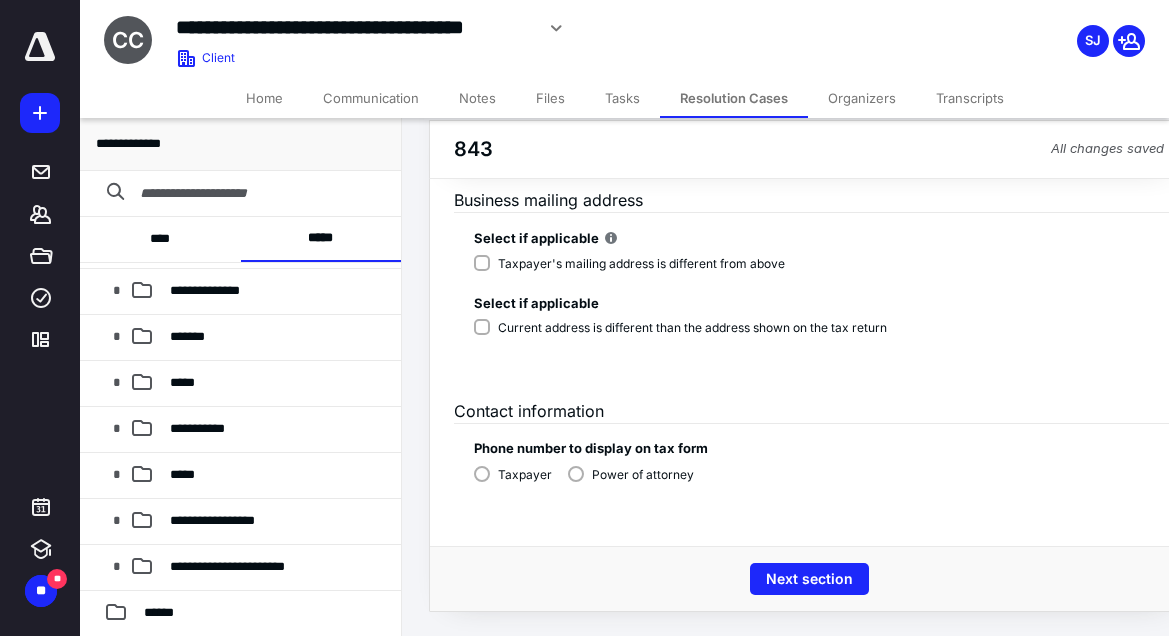 click on "****" at bounding box center (160, 239) 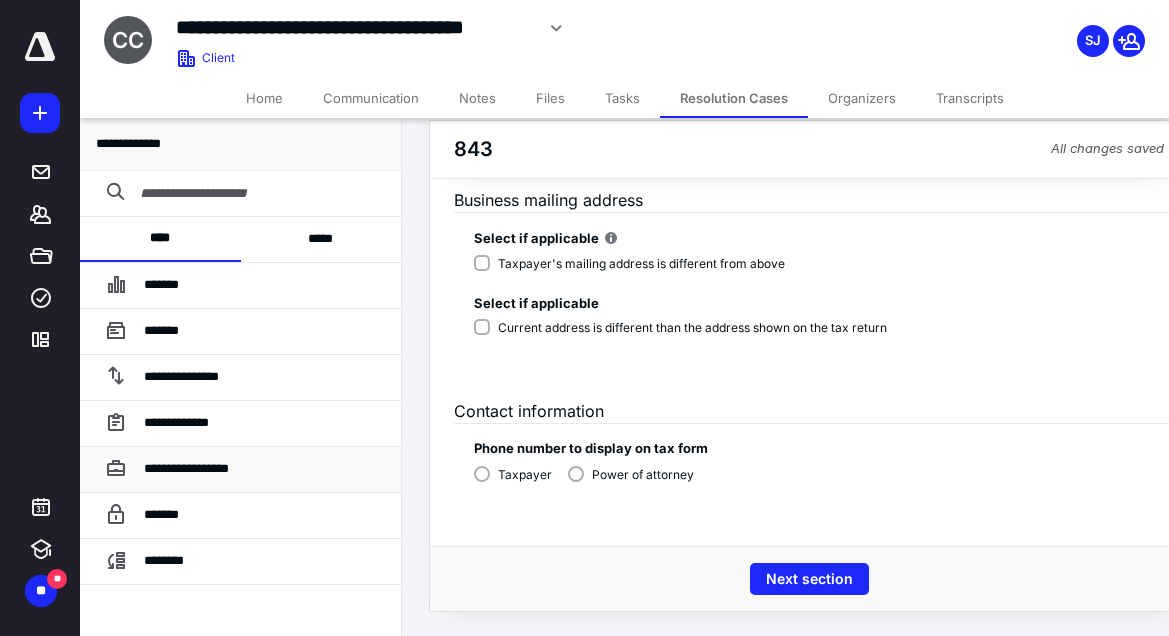 click on "**********" at bounding box center (186, 468) 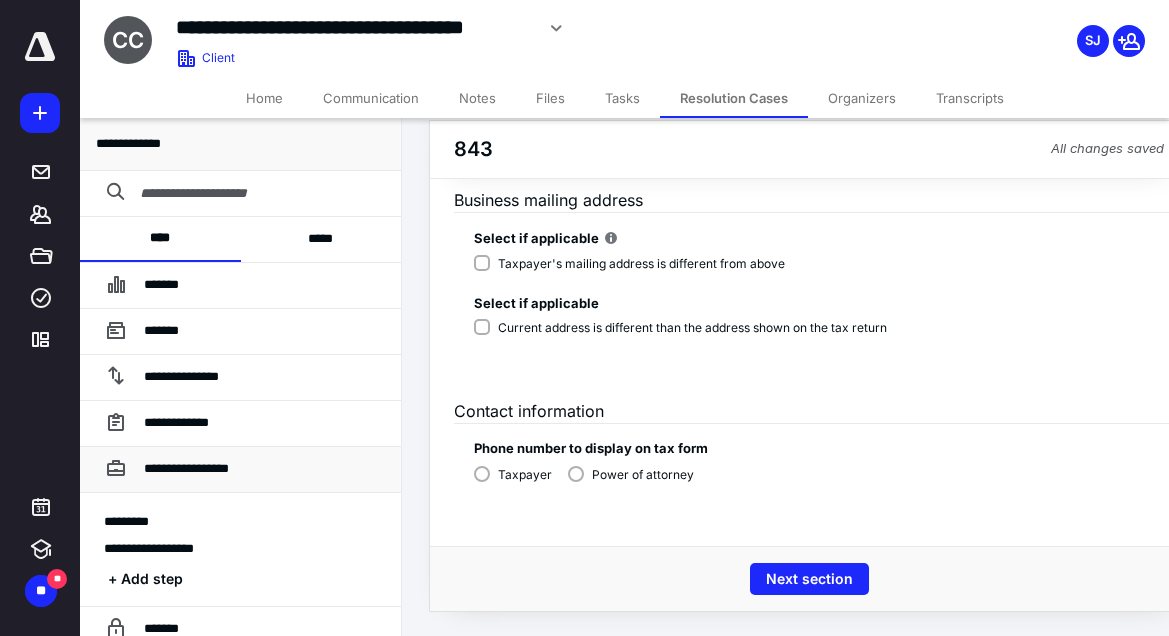 scroll, scrollTop: 62, scrollLeft: 0, axis: vertical 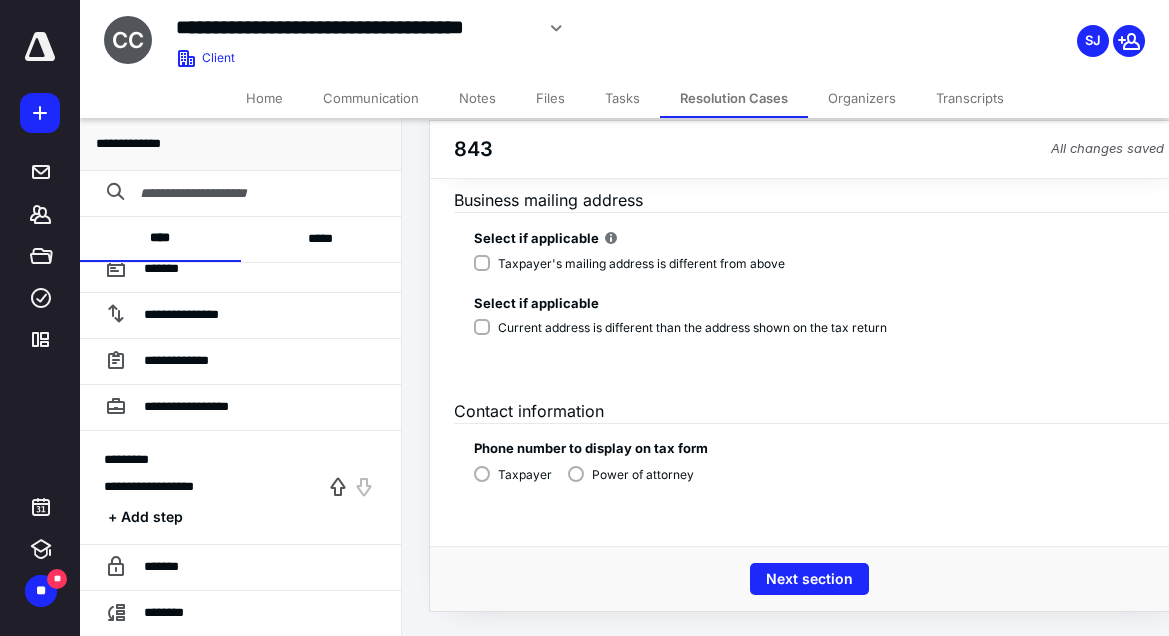 click on "**********" at bounding box center (149, 486) 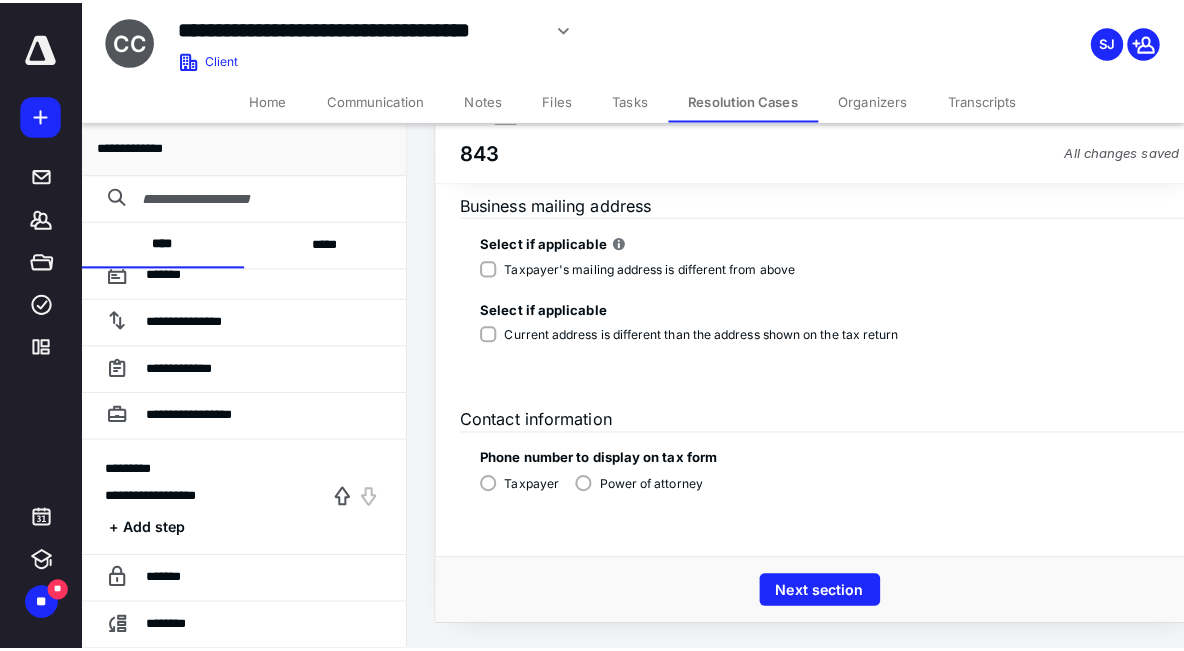 scroll, scrollTop: 0, scrollLeft: 0, axis: both 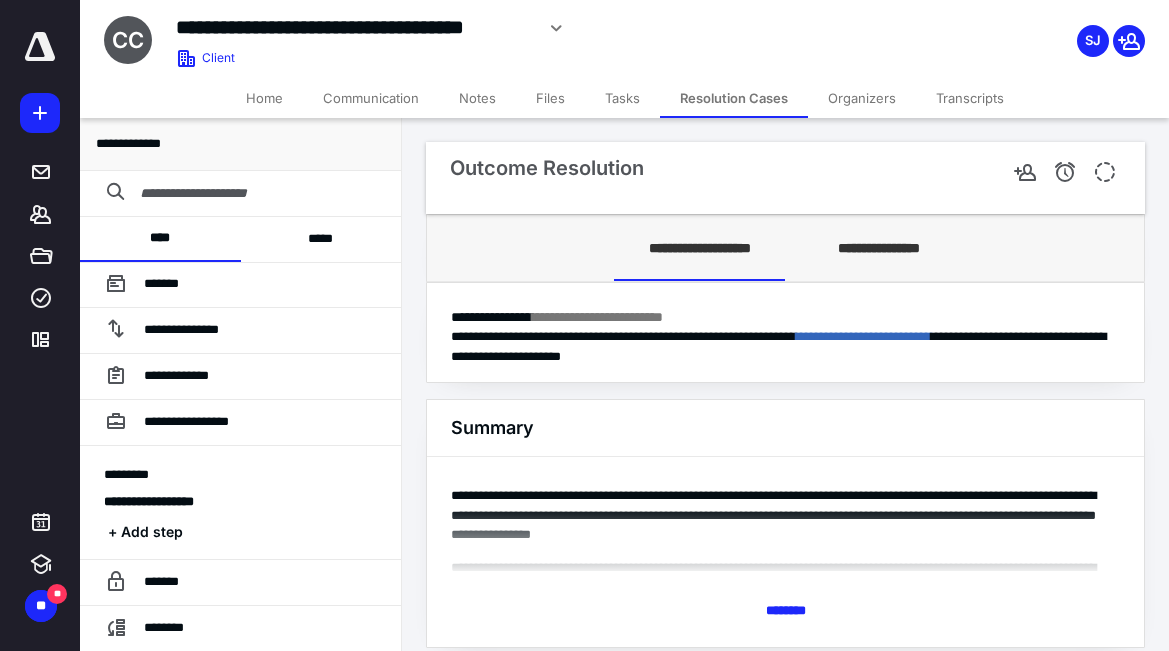 click on "**********" at bounding box center (878, 248) 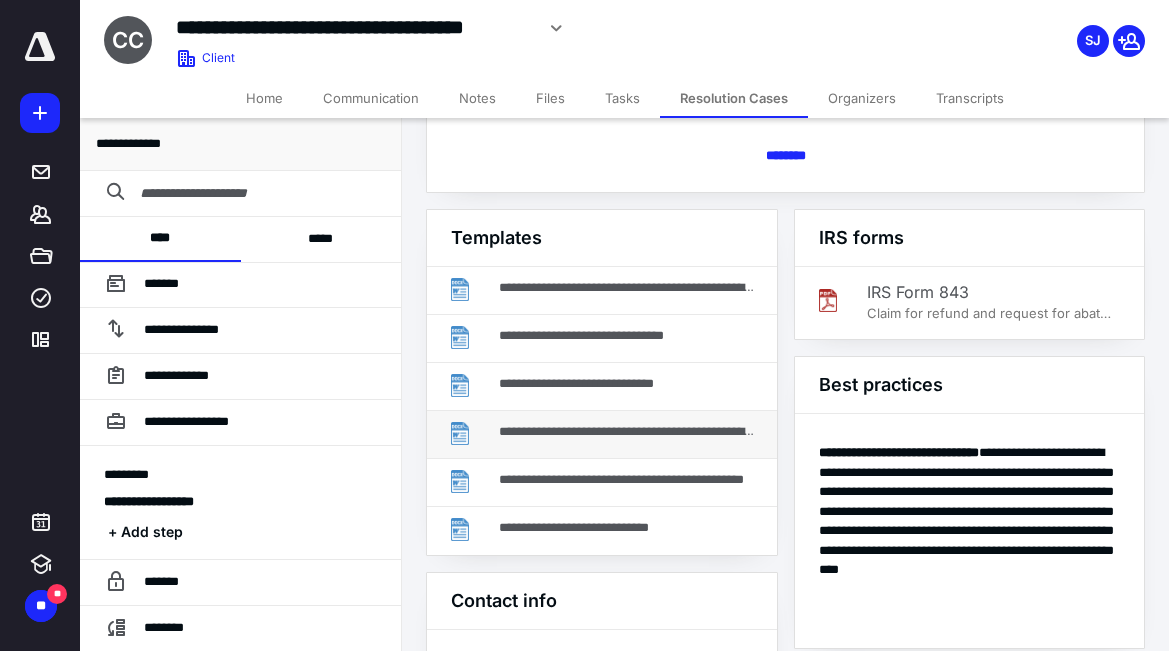 scroll, scrollTop: 438, scrollLeft: 0, axis: vertical 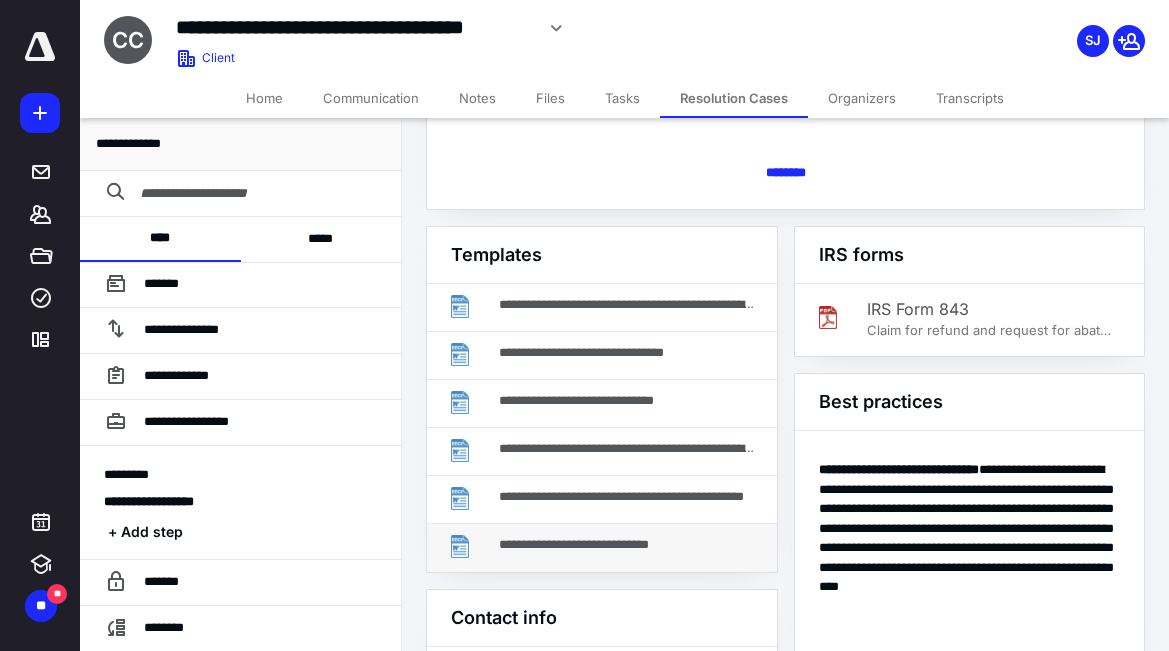 click on "**********" at bounding box center (629, 545) 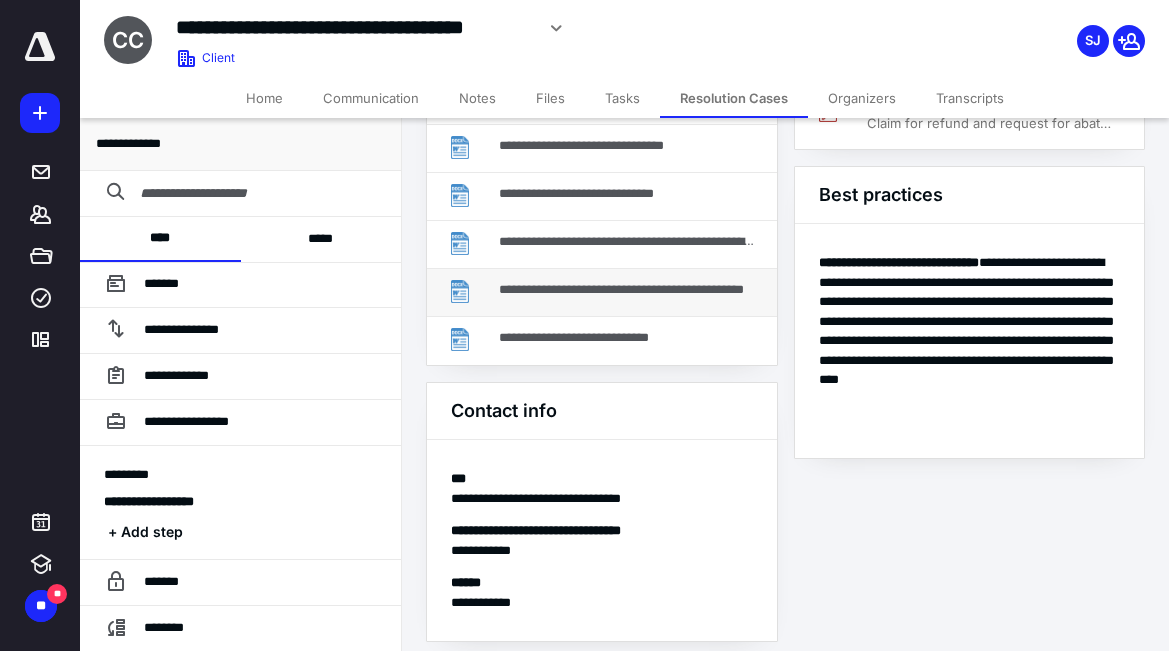 scroll, scrollTop: 815, scrollLeft: 0, axis: vertical 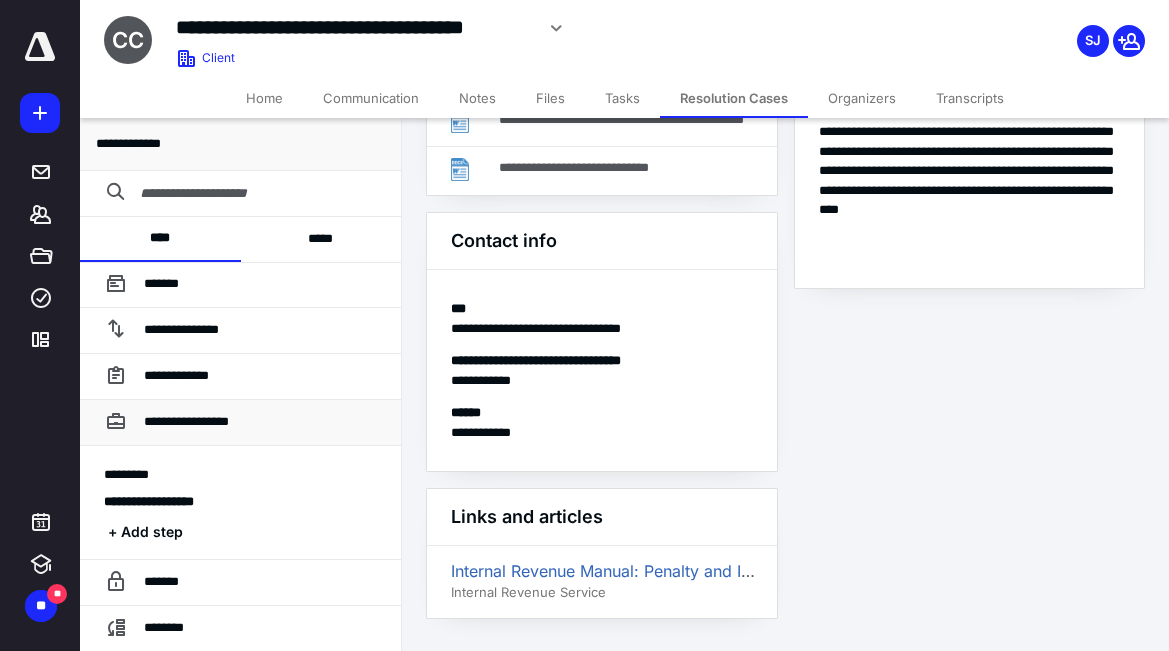 click on "**********" at bounding box center (186, 421) 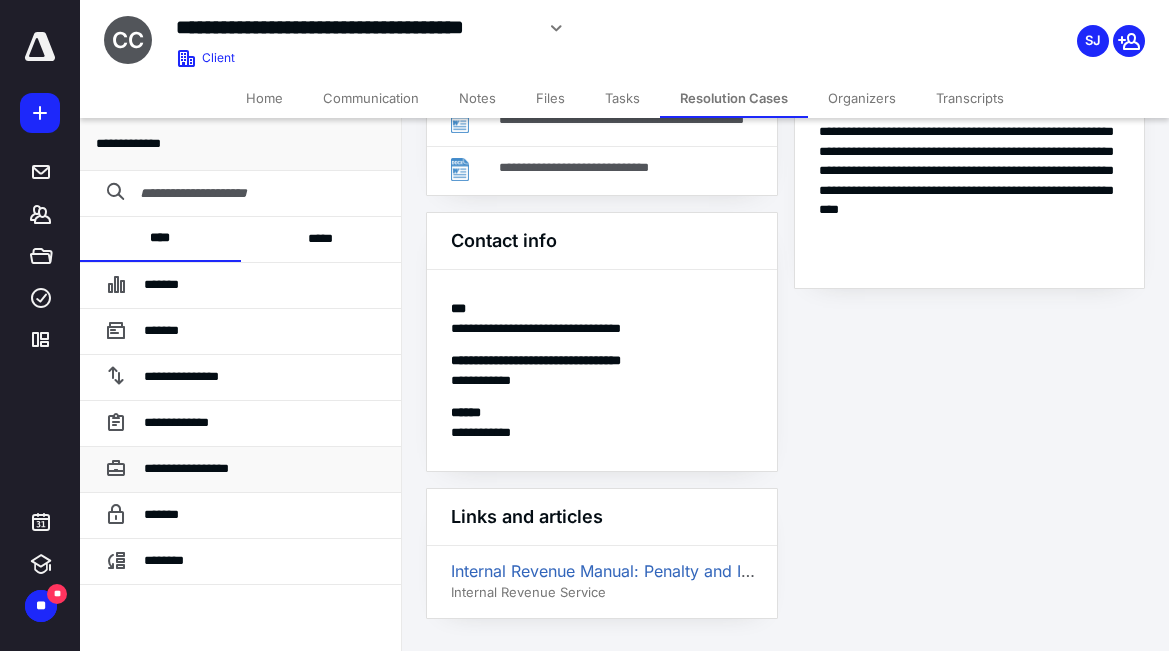 scroll, scrollTop: 0, scrollLeft: 0, axis: both 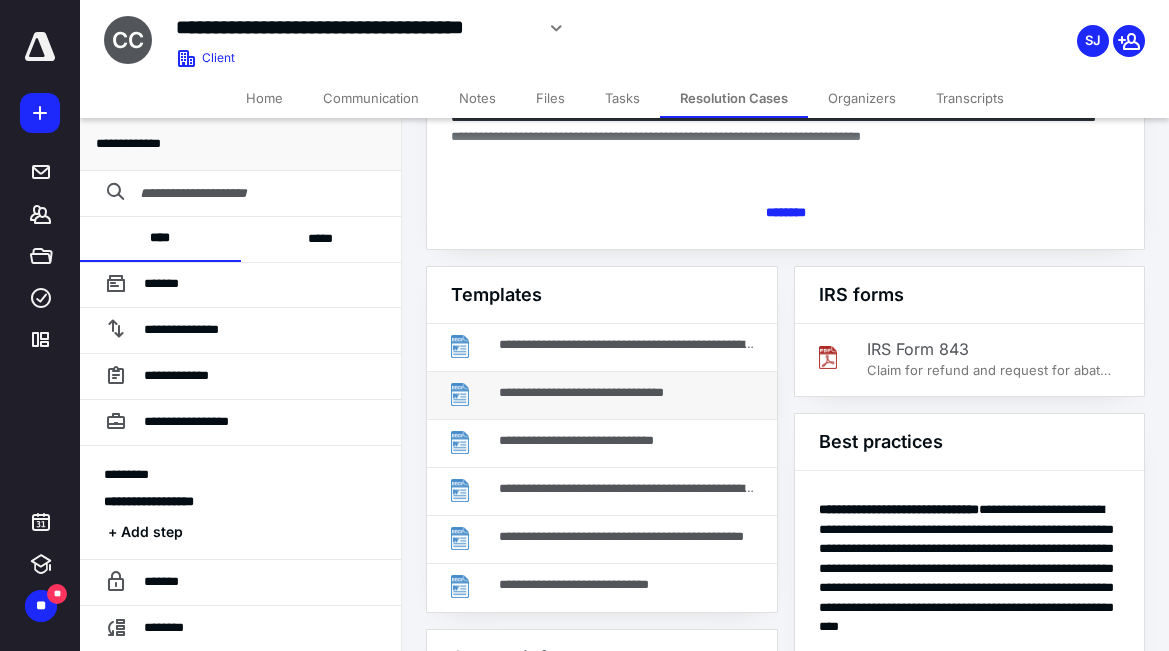 click on "**********" at bounding box center (629, 393) 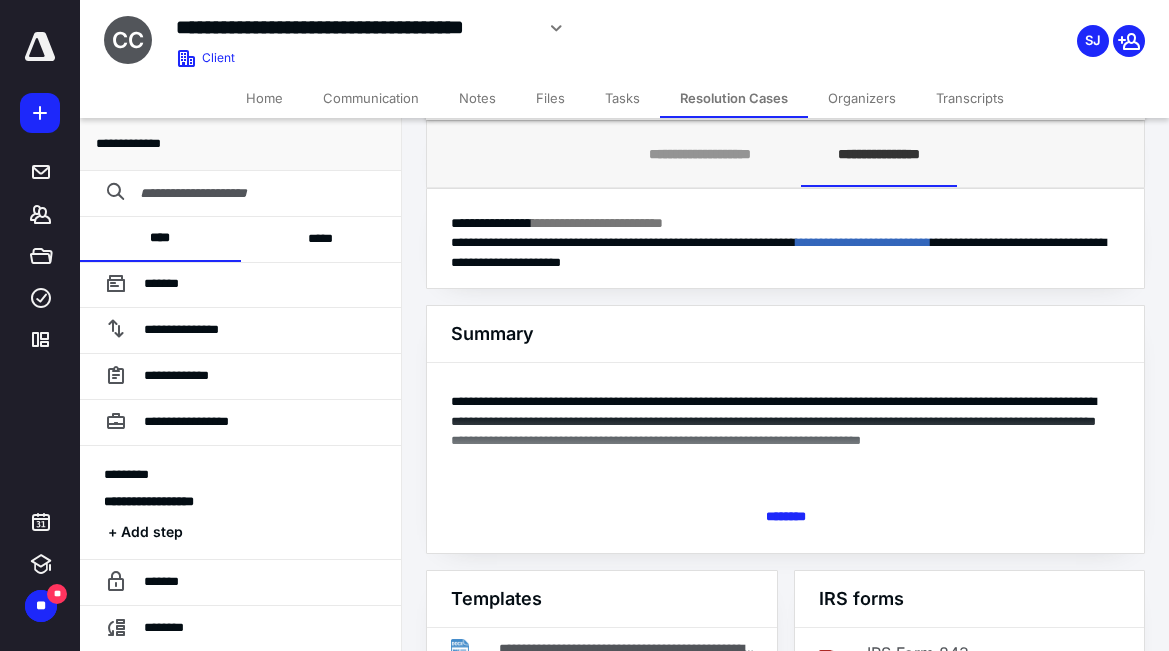 scroll, scrollTop: 0, scrollLeft: 0, axis: both 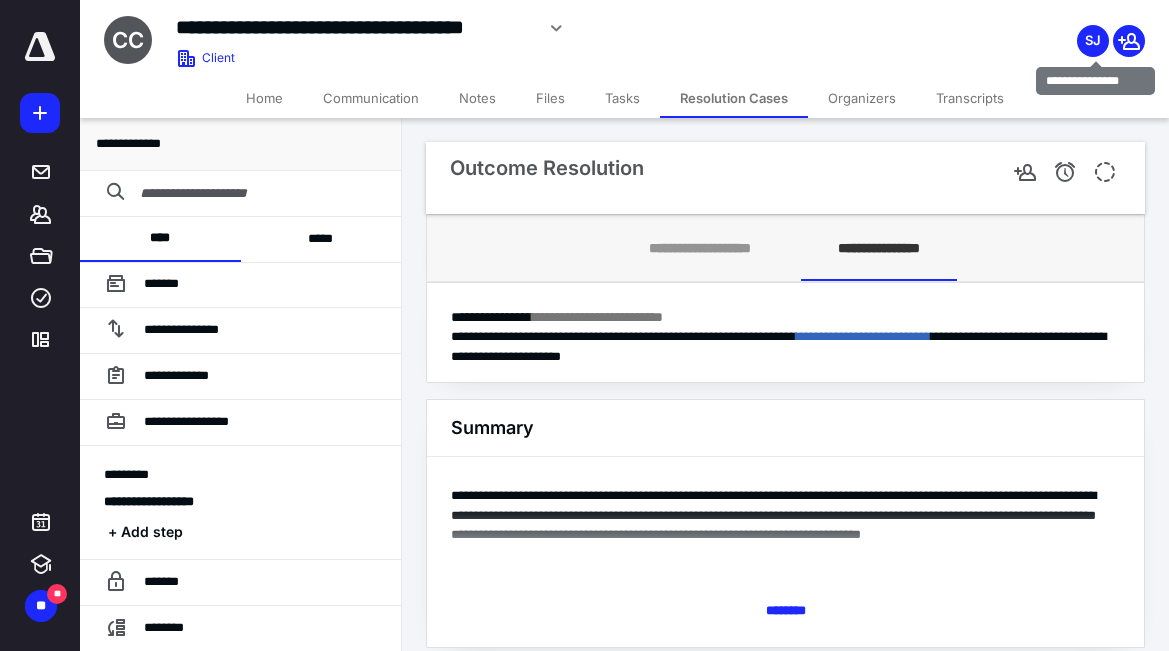 click on "SJ" at bounding box center (1093, 41) 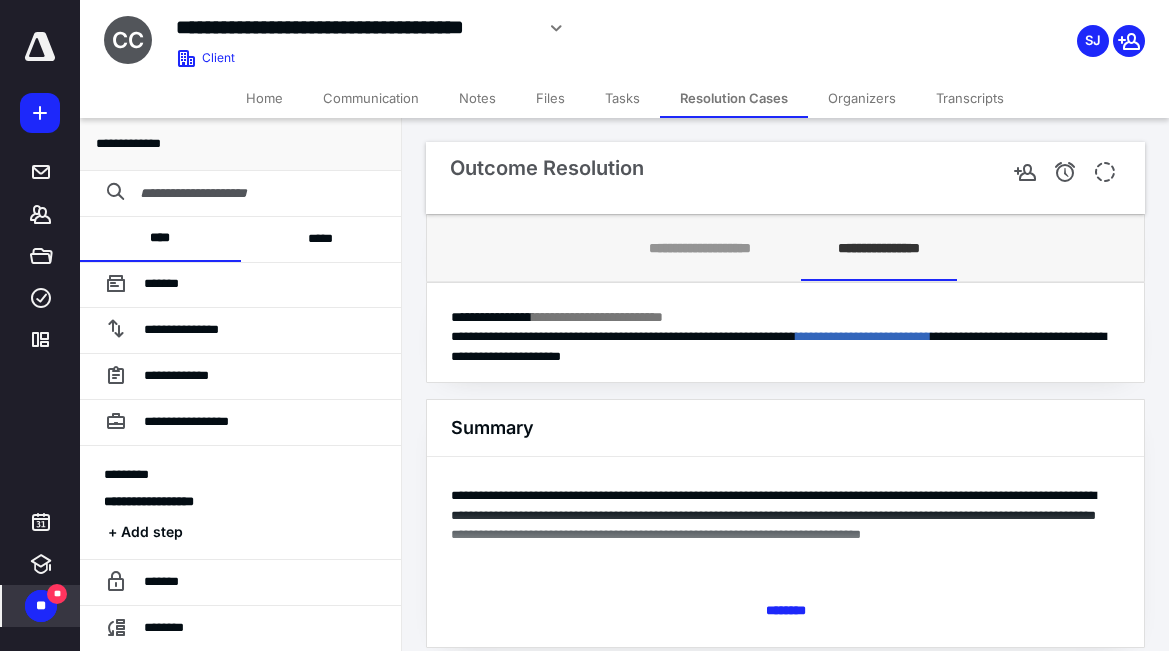 click on "**" at bounding box center (57, 594) 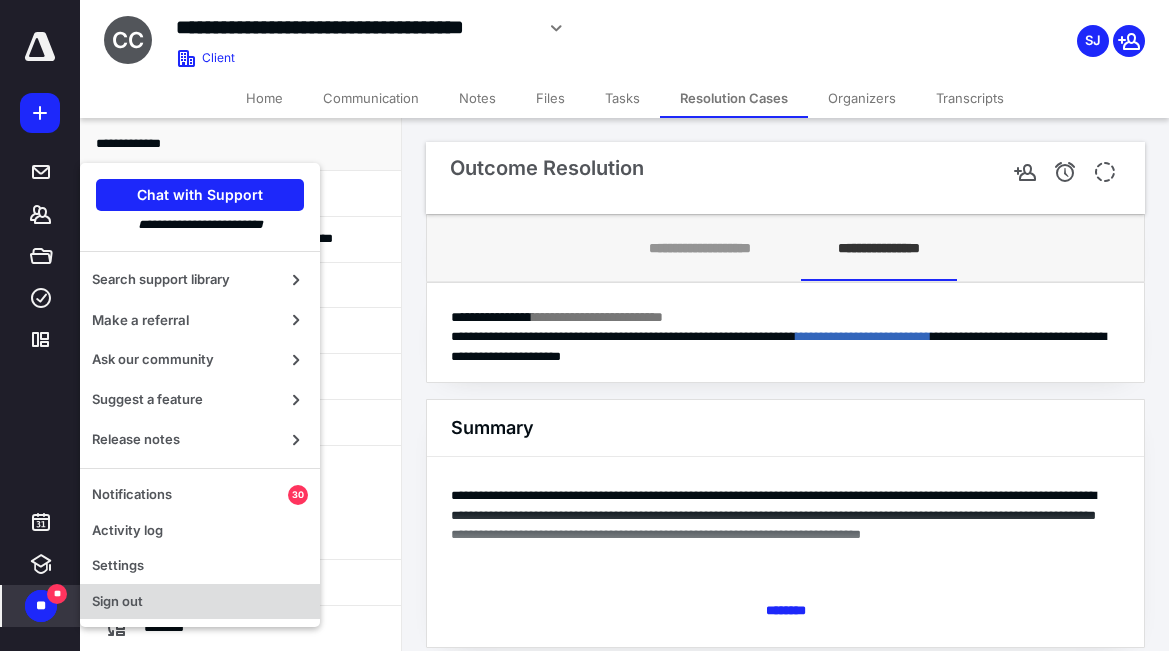 click on "Sign out" at bounding box center (200, 602) 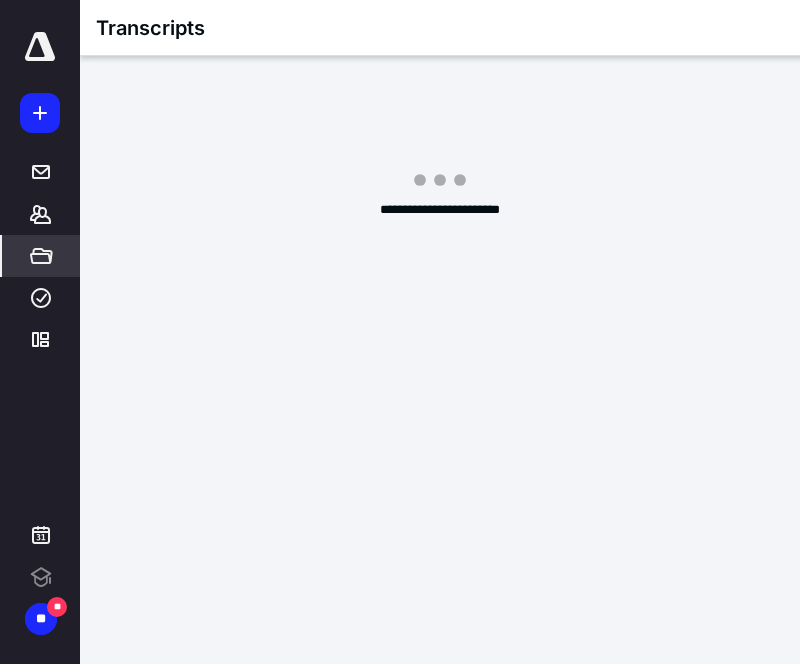 scroll, scrollTop: 0, scrollLeft: 0, axis: both 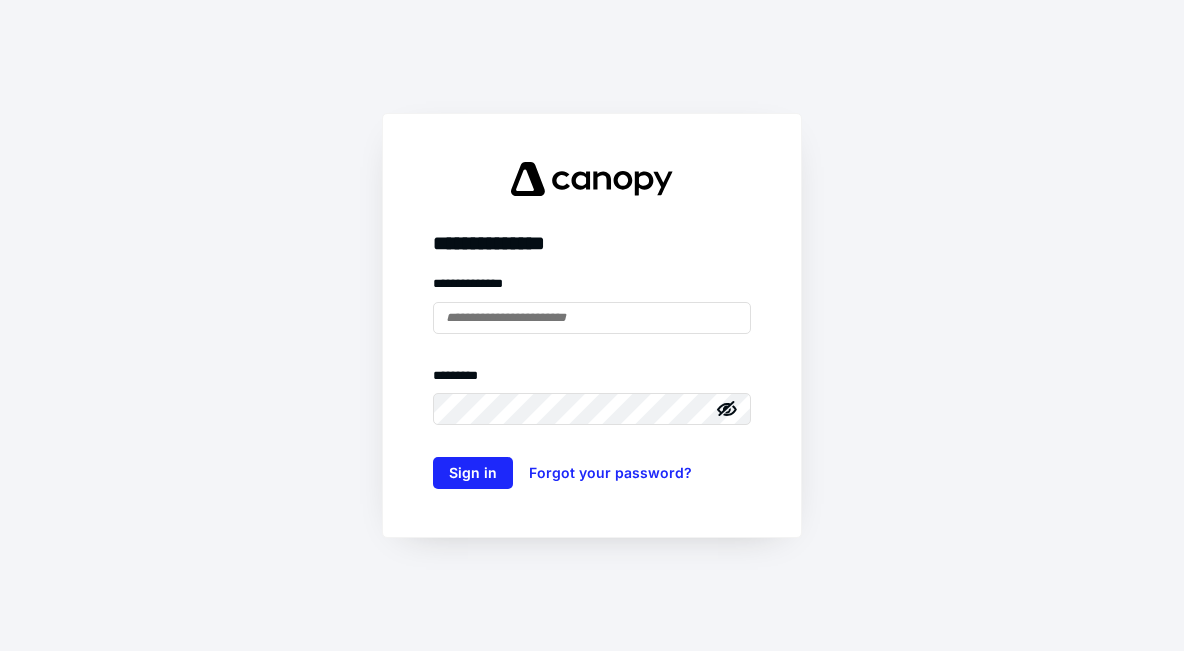 type on "**********" 